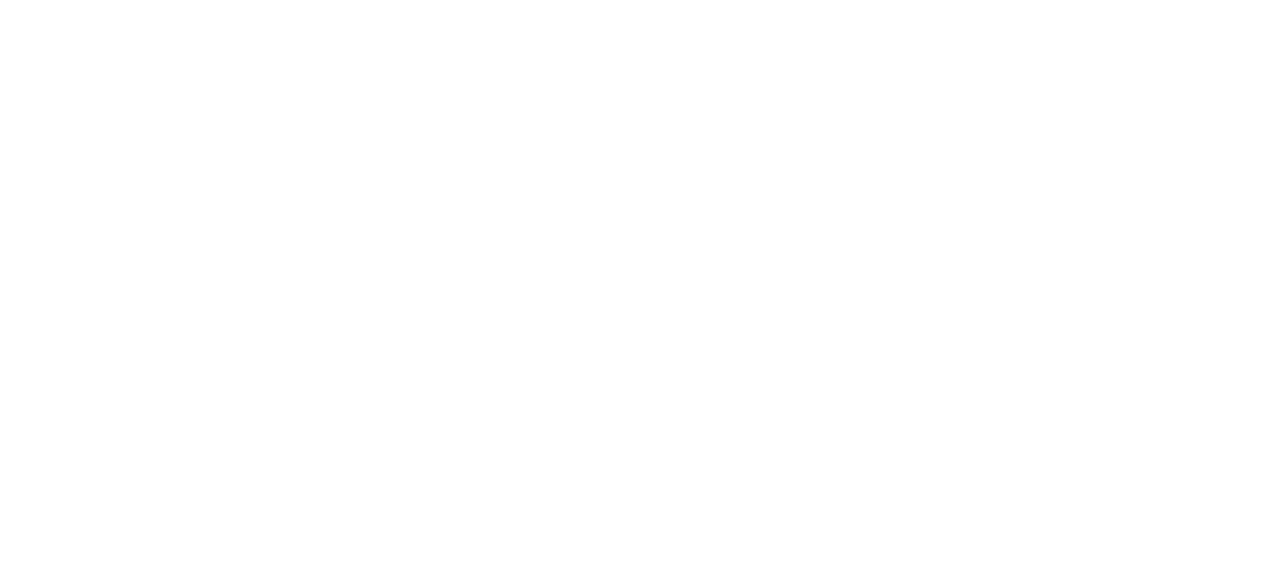 scroll, scrollTop: 0, scrollLeft: 0, axis: both 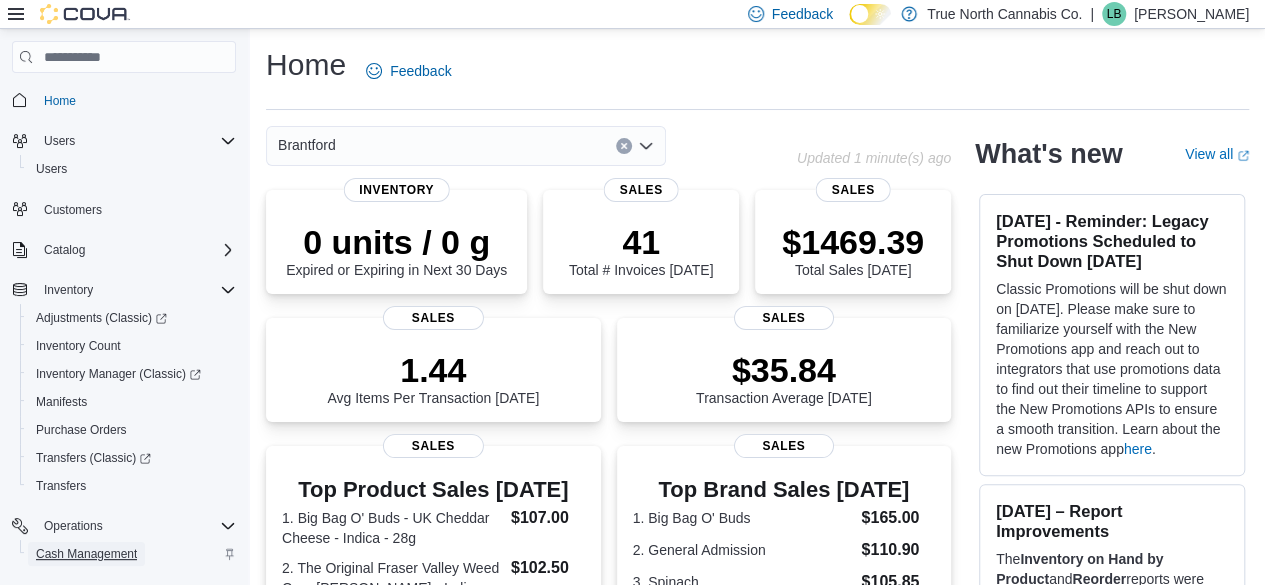 click on "Cash Management" at bounding box center (86, 554) 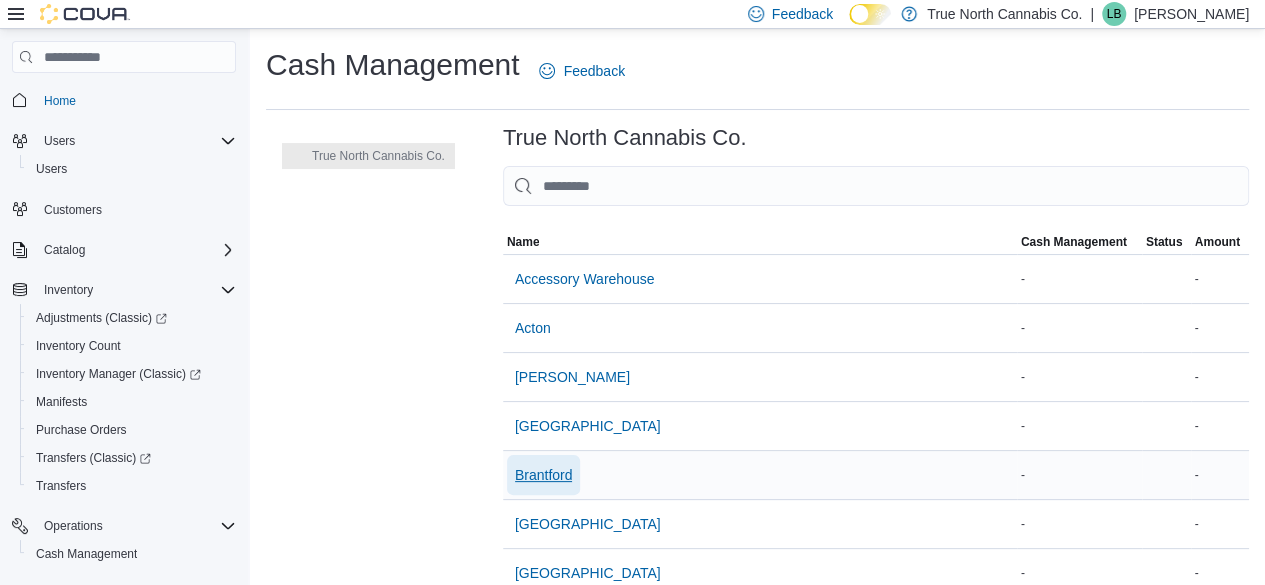 click on "Brantford" at bounding box center [544, 475] 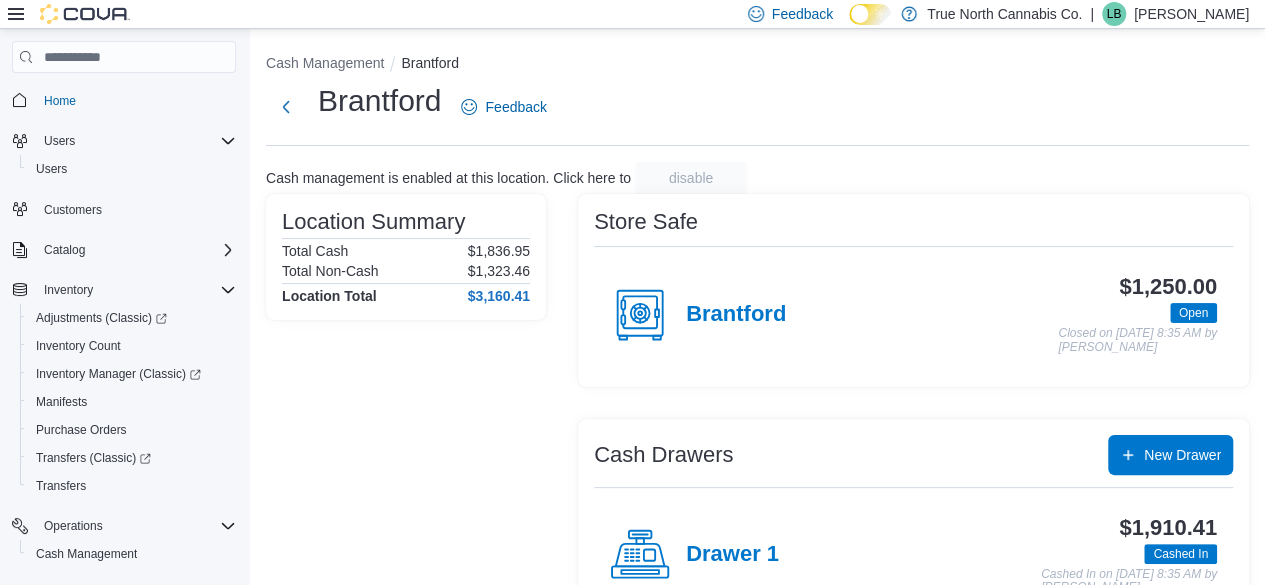 click on "$1,250.00   Open Closed on July 9, 2025 8:35 AM by     Lori Burns" at bounding box center [1001, 314] 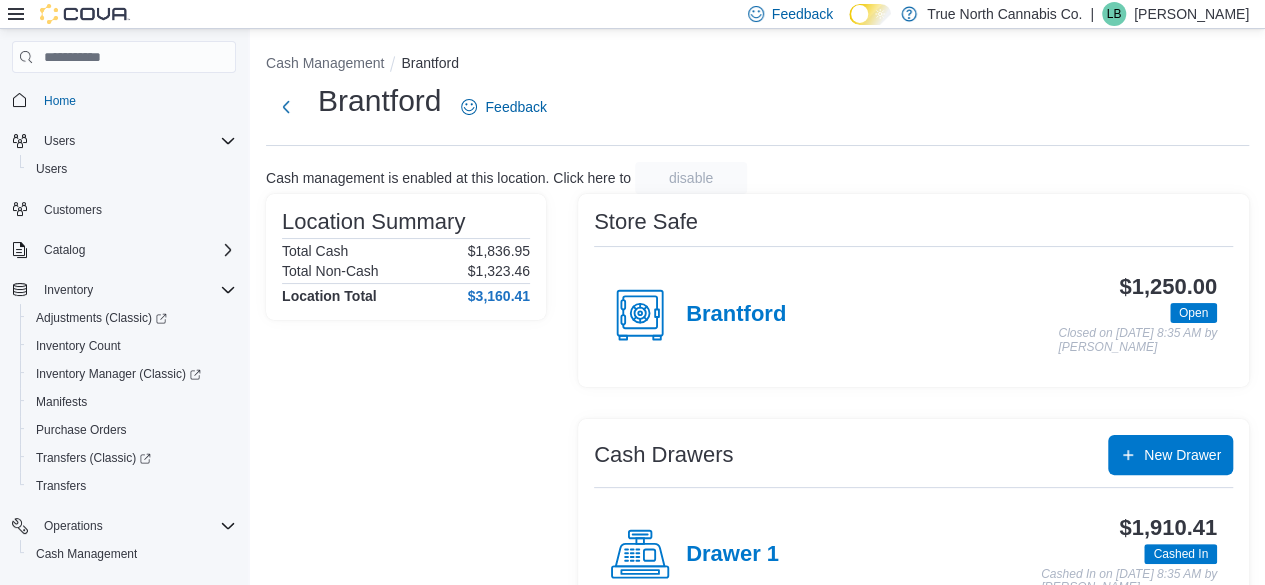 click on "Drawer 1" at bounding box center (732, 555) 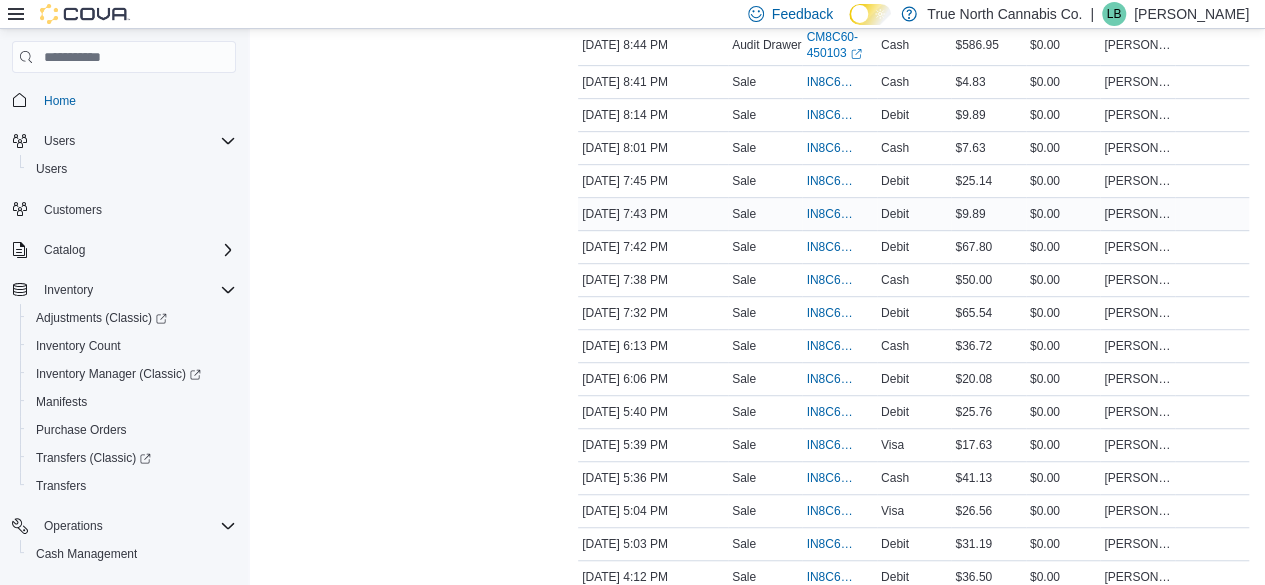 scroll, scrollTop: 400, scrollLeft: 0, axis: vertical 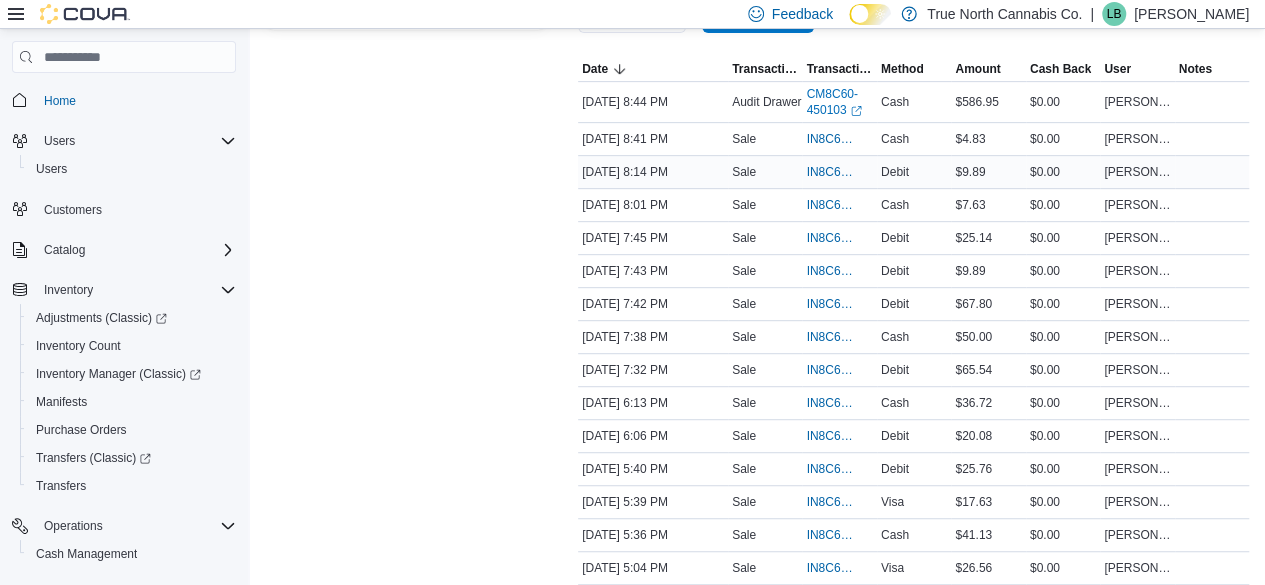 click on "Sale" at bounding box center [765, 172] 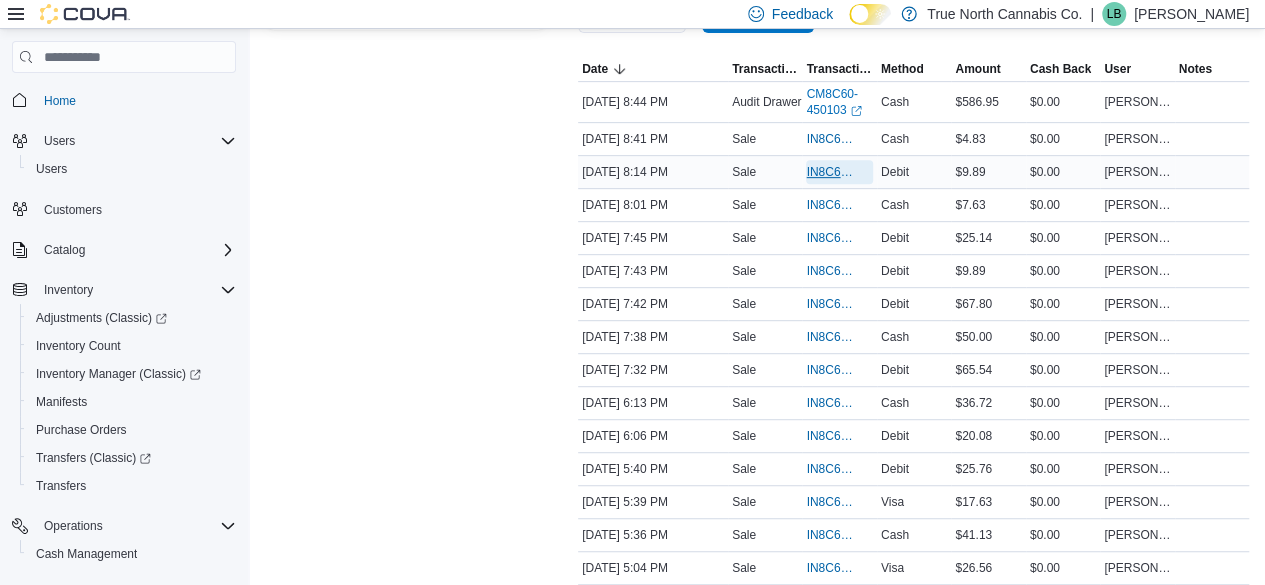 click on "IN8C60-4989952" at bounding box center [829, 172] 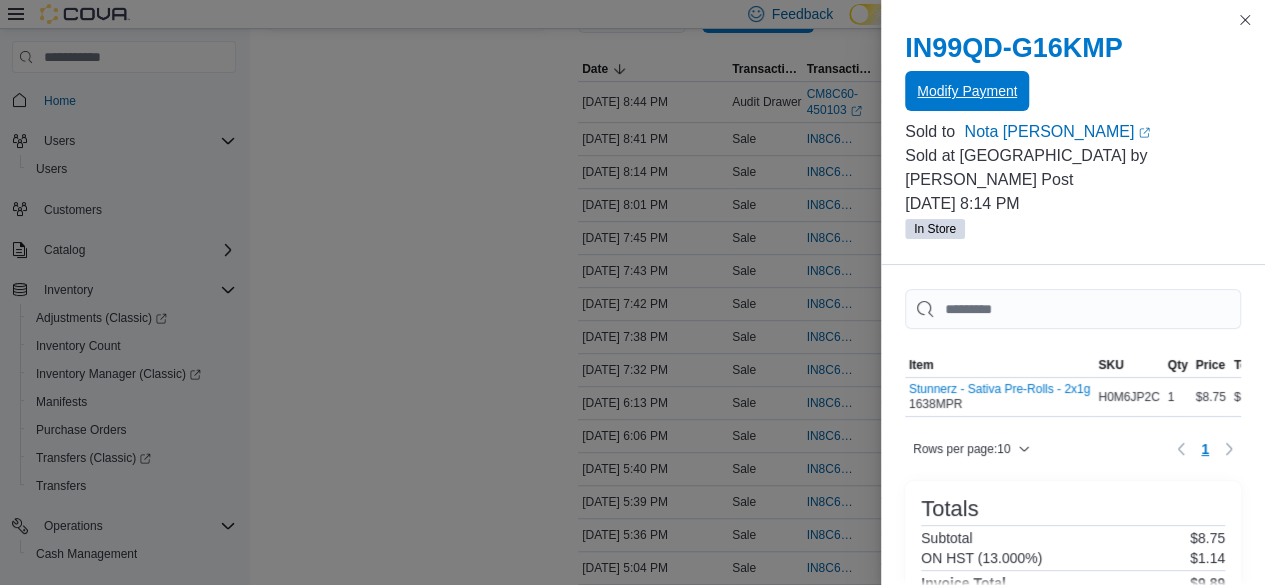 click on "Modify Payment" at bounding box center [967, 91] 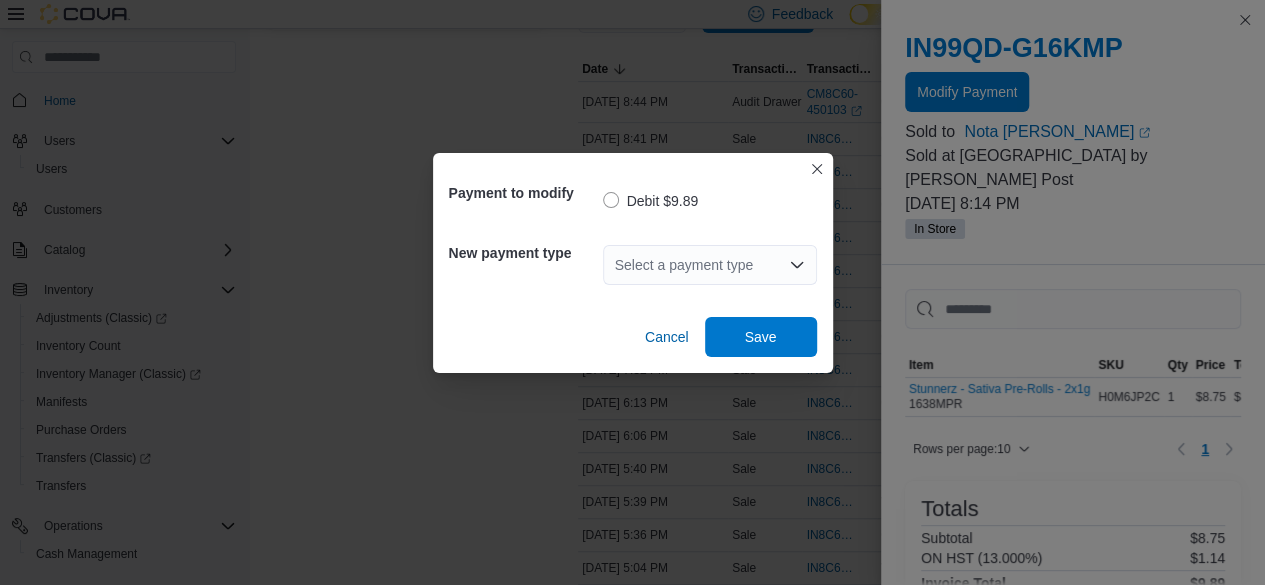 click on "Select a payment type" at bounding box center (710, 265) 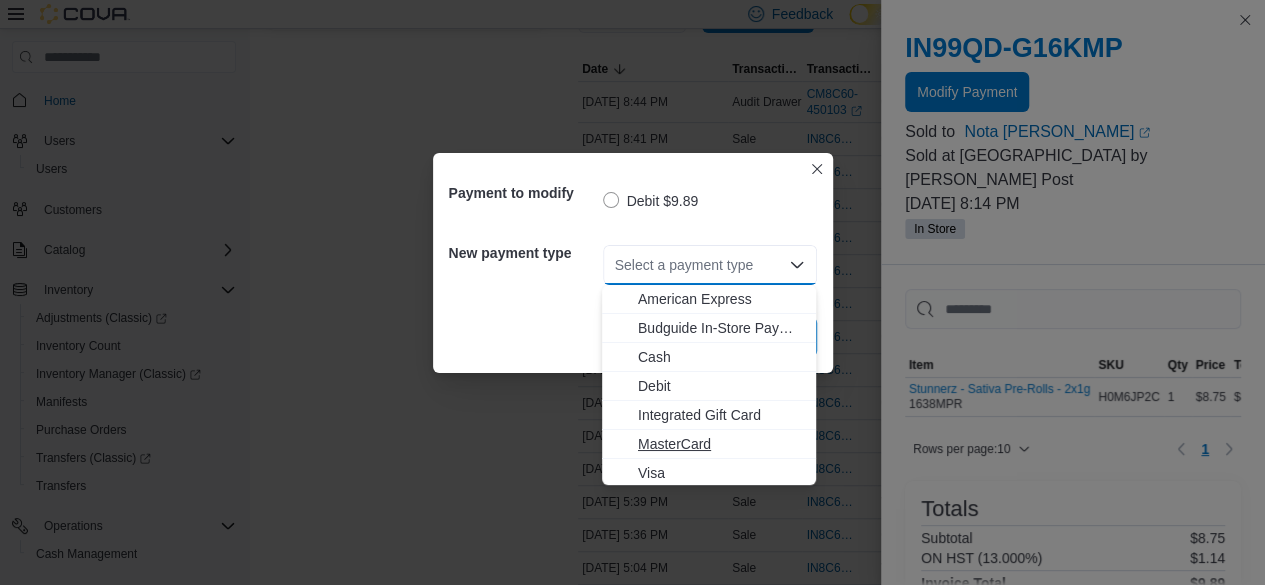 click on "MasterCard" at bounding box center (721, 444) 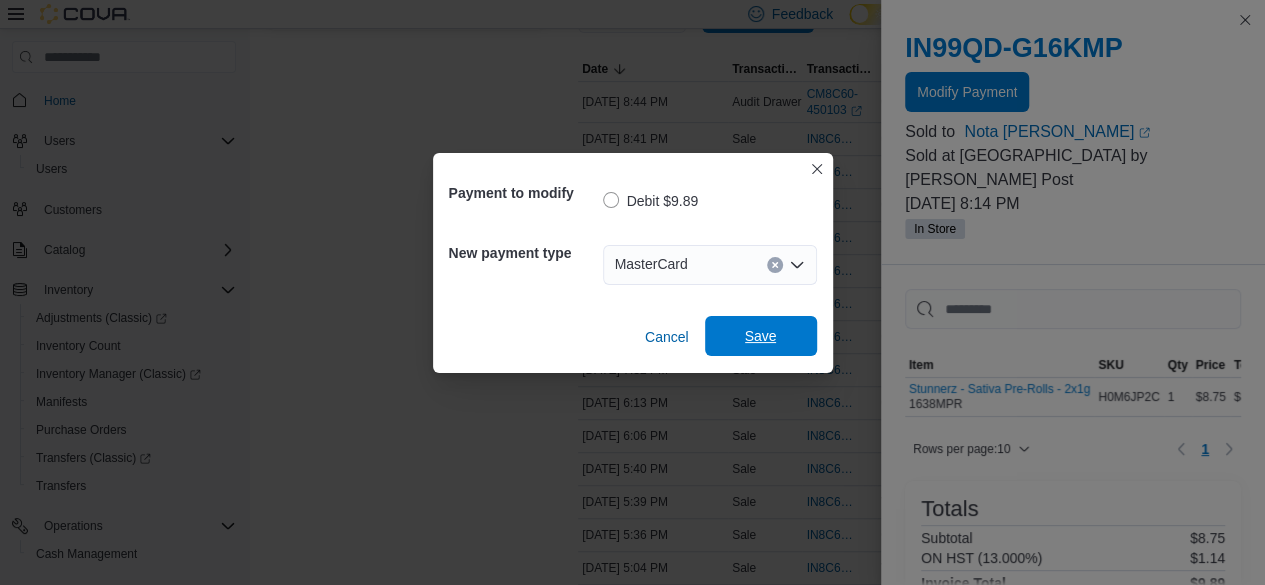click on "Save" at bounding box center [761, 336] 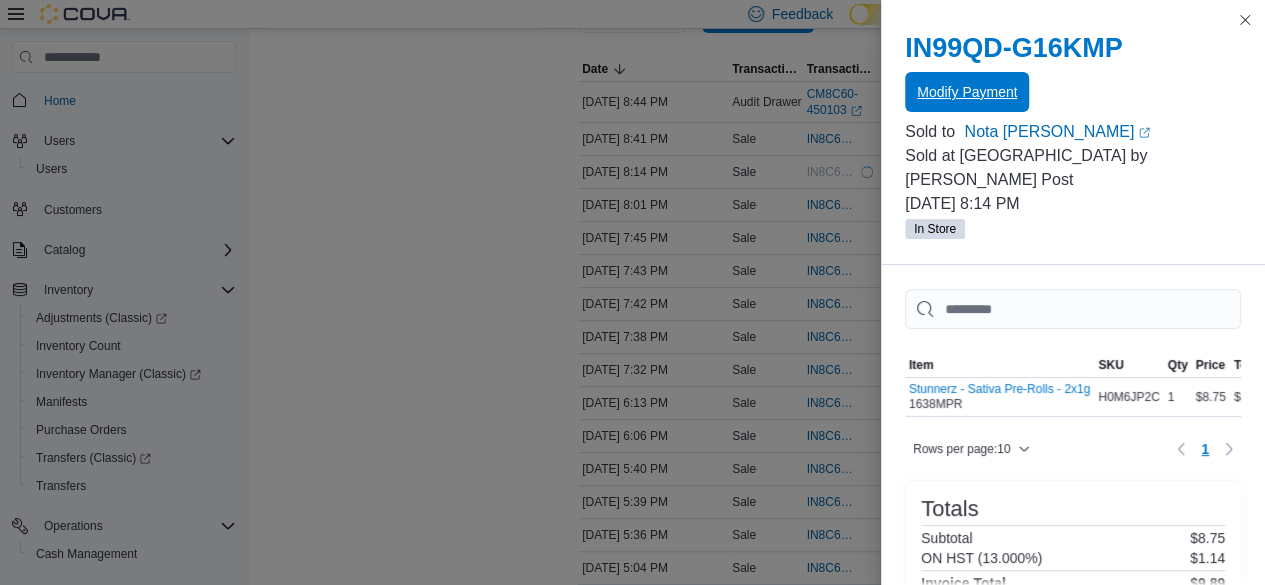 scroll, scrollTop: 0, scrollLeft: 0, axis: both 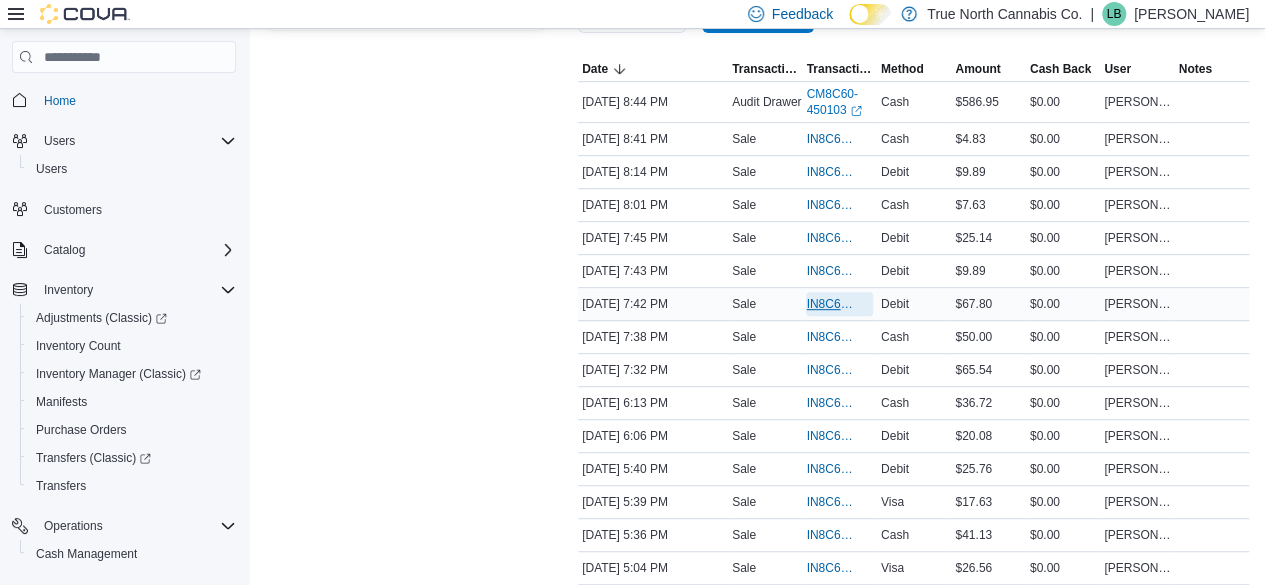 click on "IN8C60-4989763" at bounding box center (829, 304) 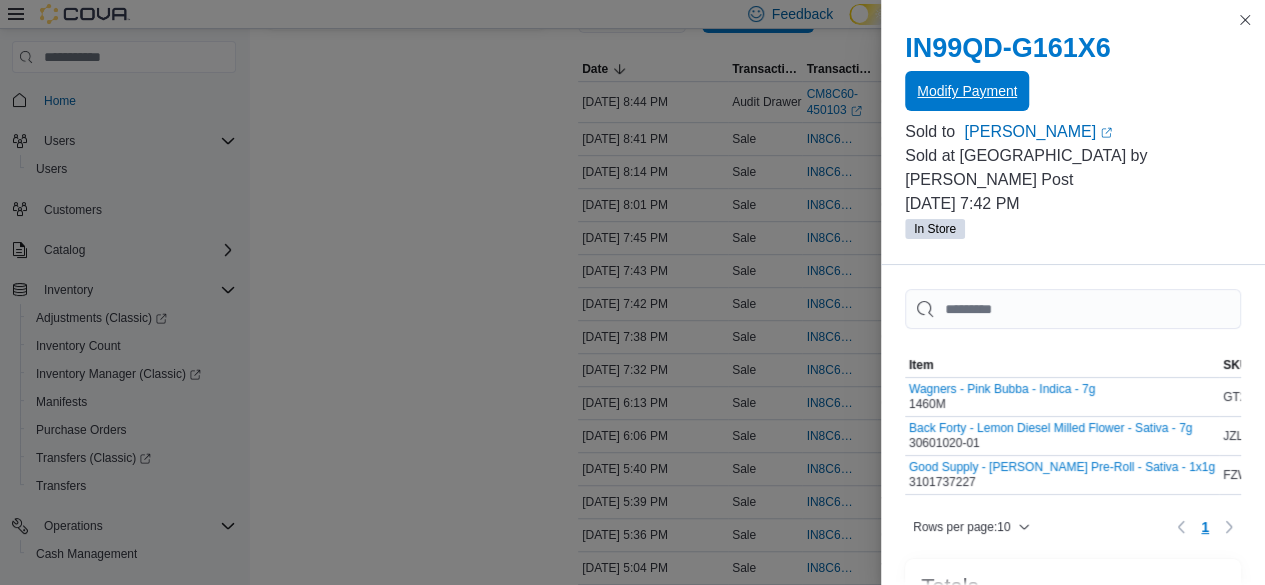 click on "Modify Payment" at bounding box center (967, 91) 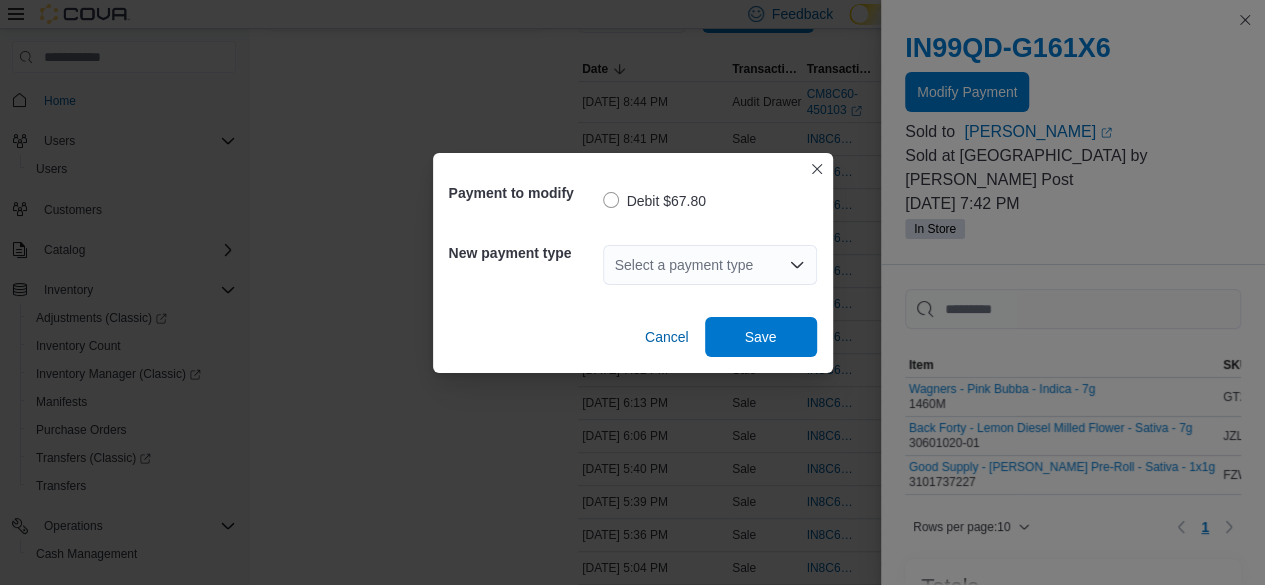 click on "Select a payment type" at bounding box center [710, 265] 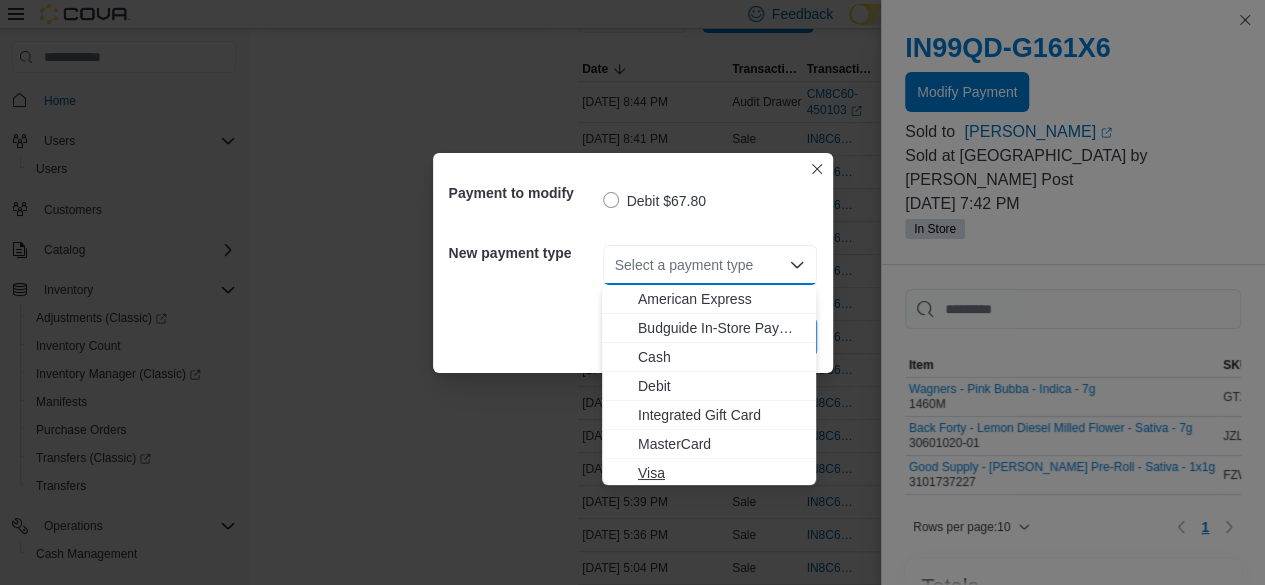 drag, startPoint x: 677, startPoint y: 443, endPoint x: 678, endPoint y: 462, distance: 19.026299 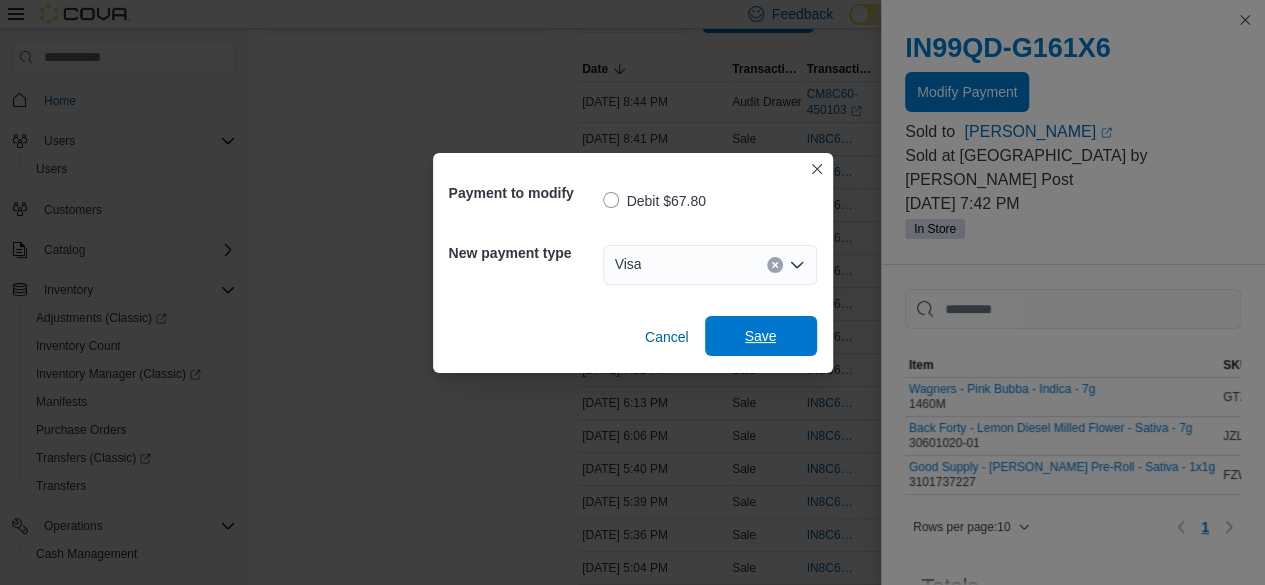 click on "Save" at bounding box center [761, 336] 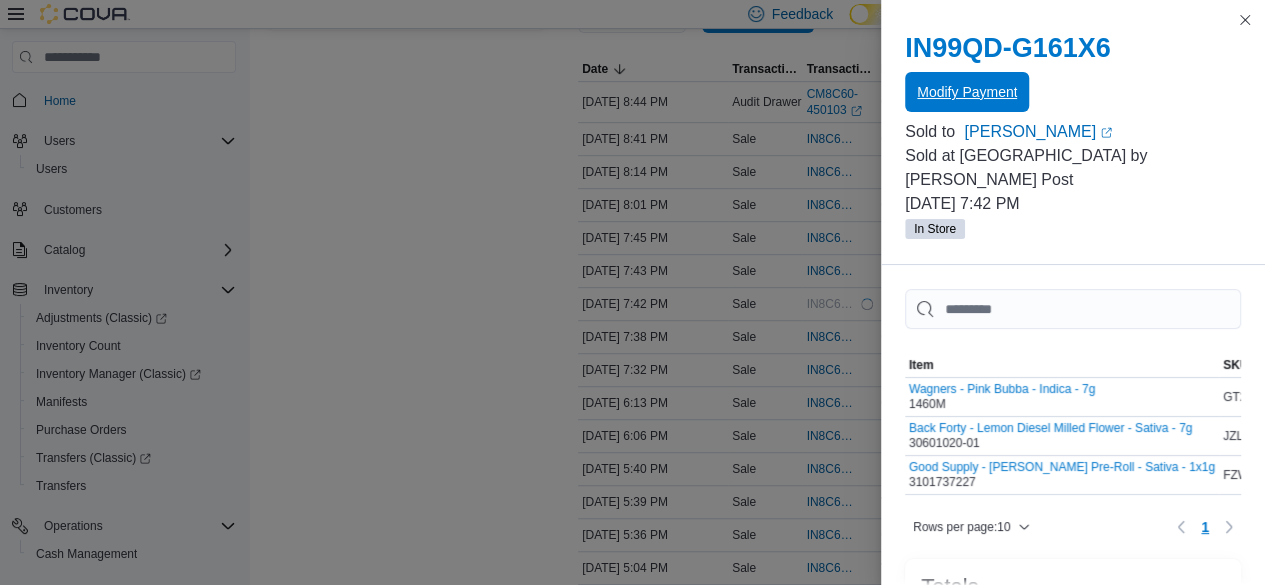 scroll, scrollTop: 0, scrollLeft: 0, axis: both 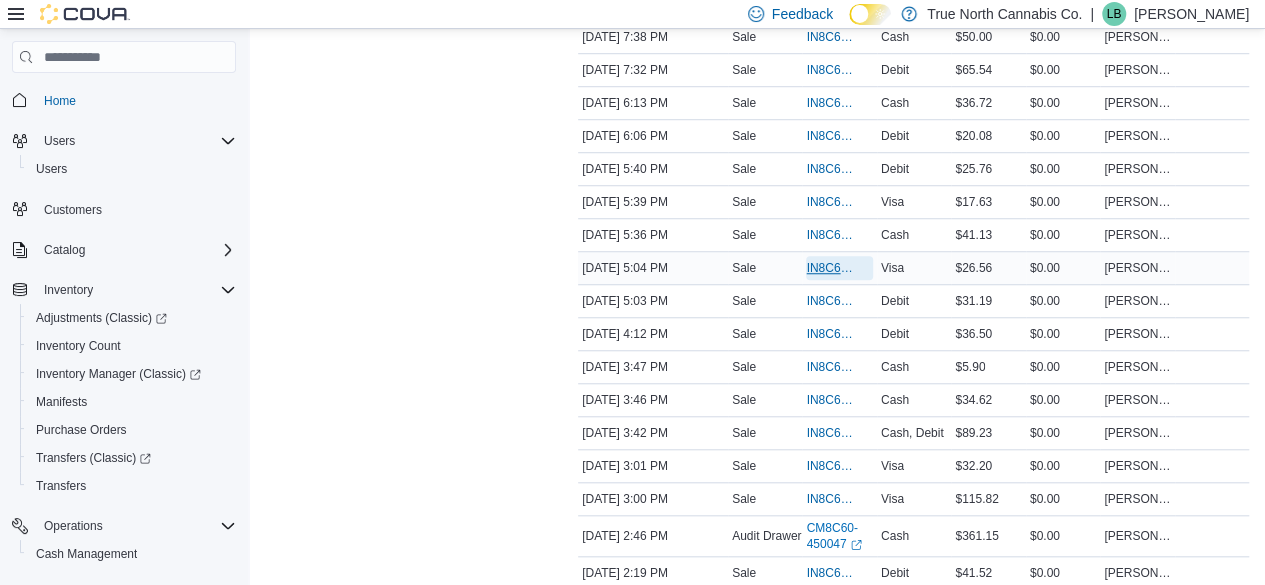 click on "IN8C60-4988754" at bounding box center (829, 268) 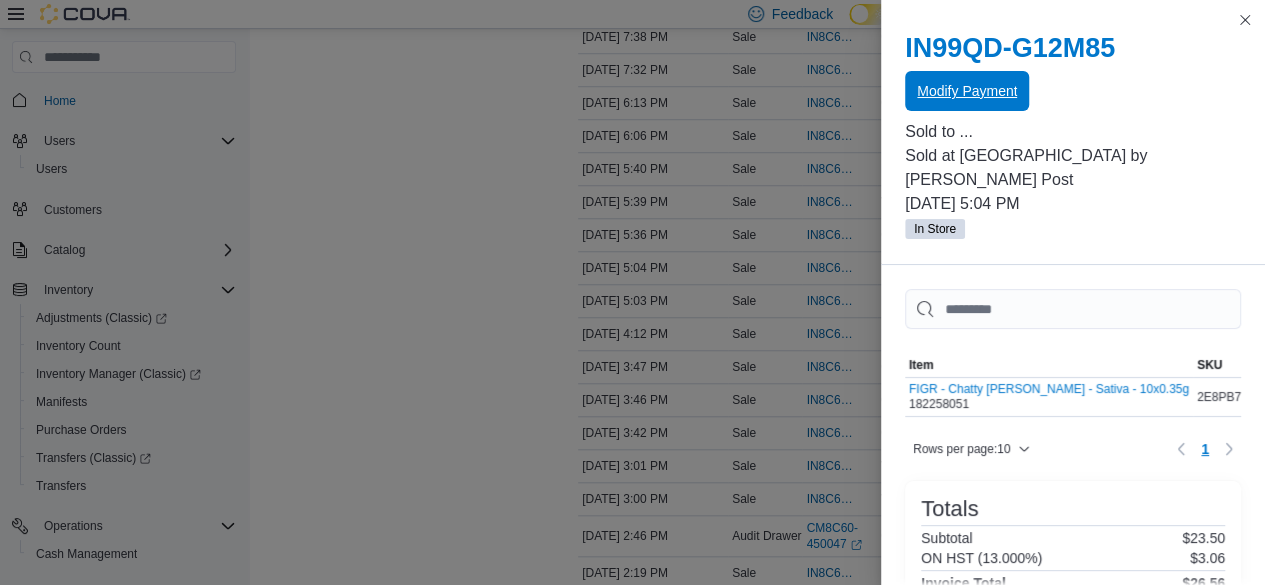click on "Modify Payment" at bounding box center (967, 91) 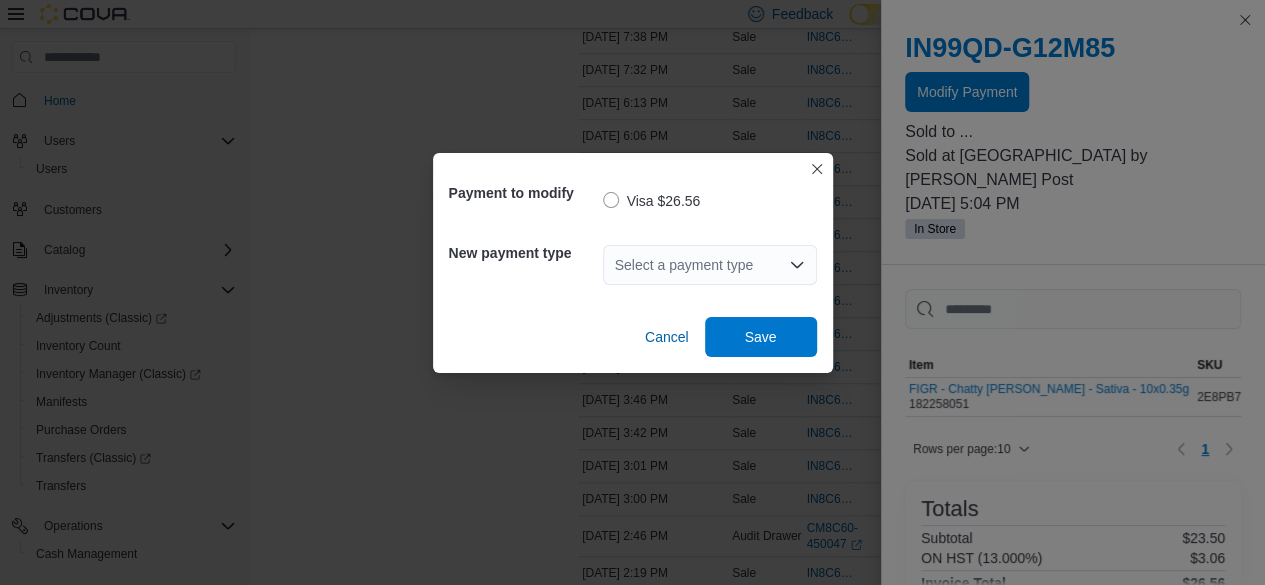 click on "Select a payment type" at bounding box center (710, 265) 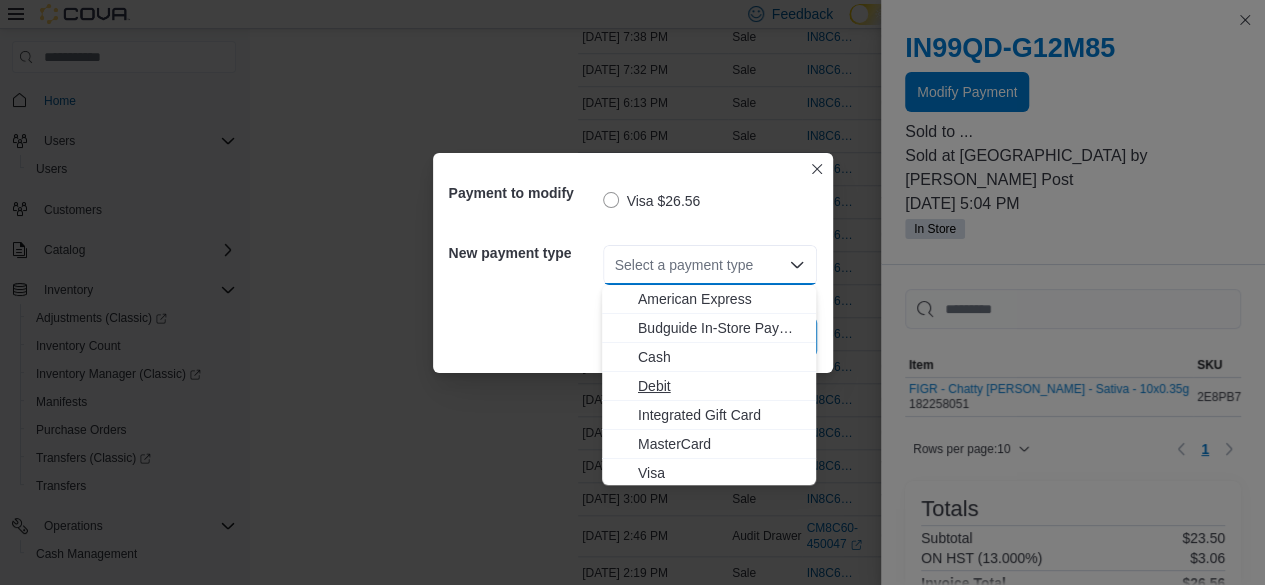click on "Debit" at bounding box center (721, 386) 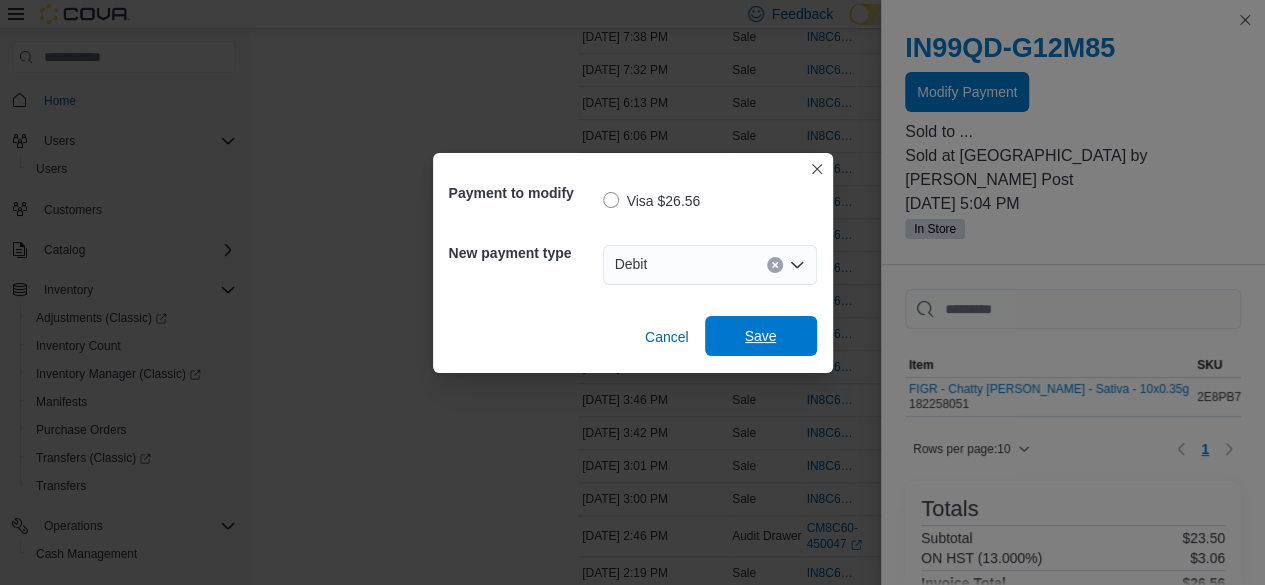 click on "Save" at bounding box center [761, 336] 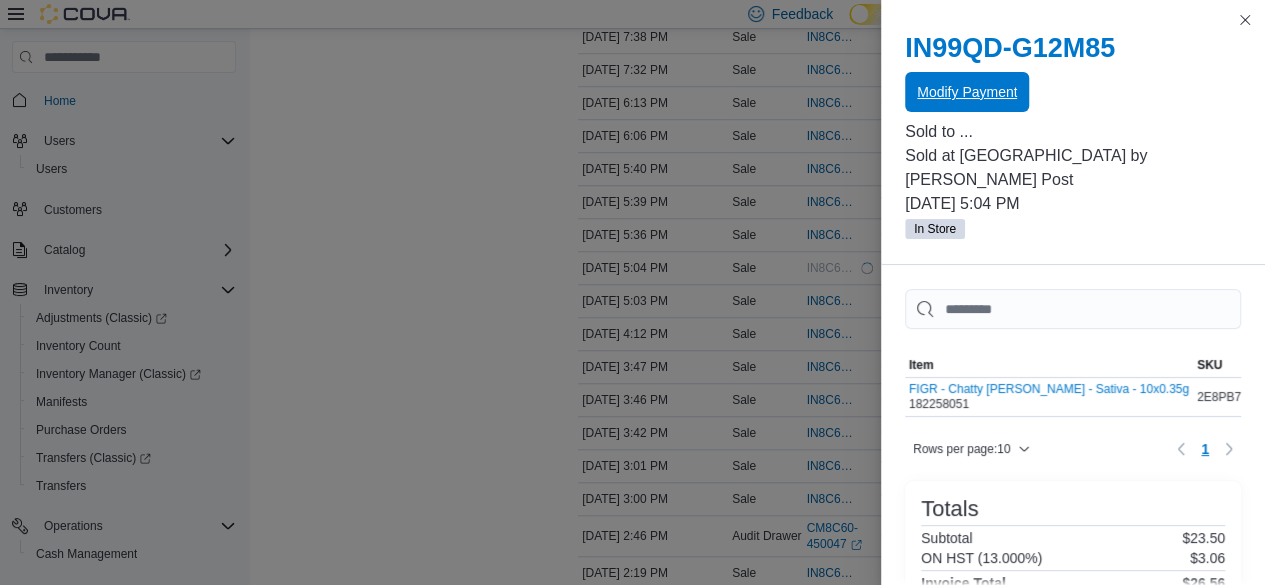 scroll, scrollTop: 0, scrollLeft: 0, axis: both 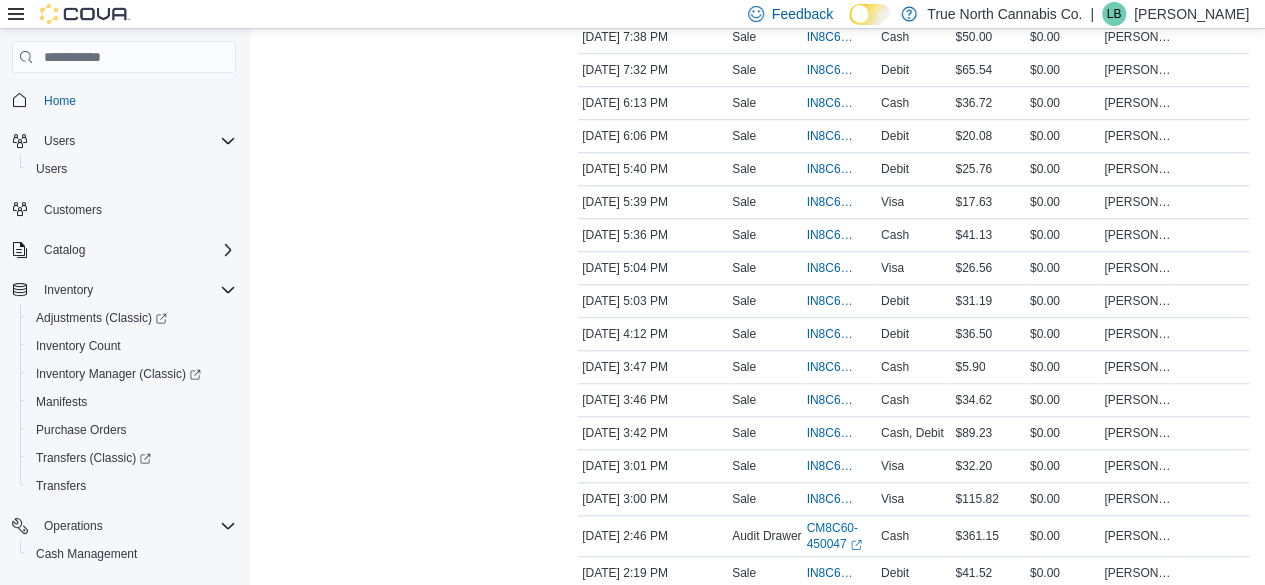 click on "Home" at bounding box center (136, 99) 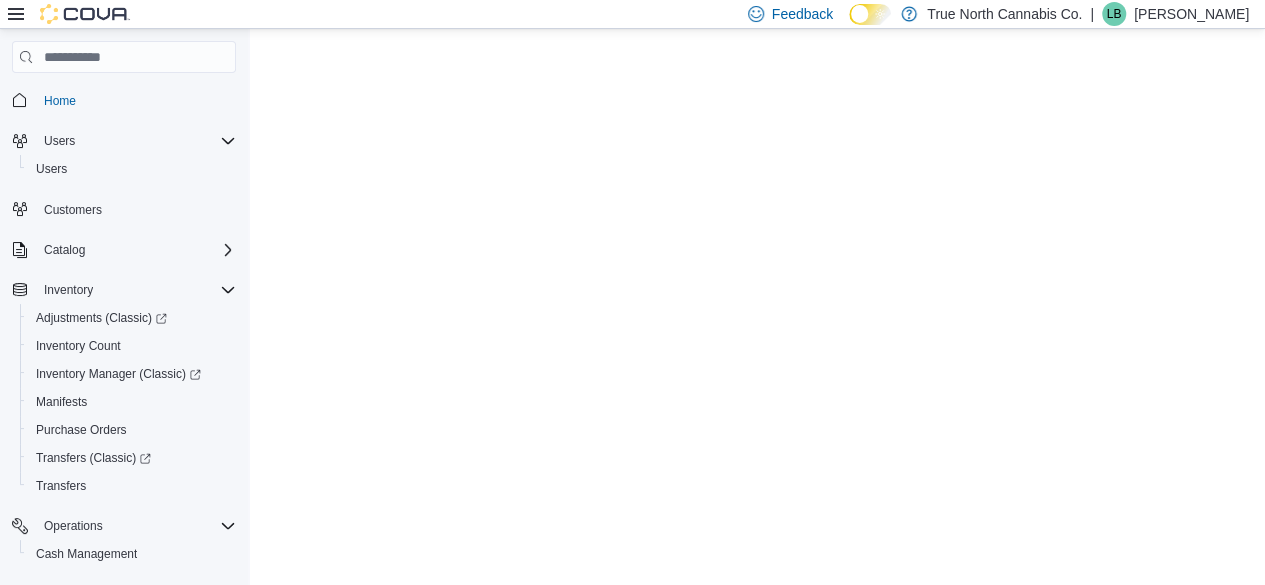 scroll, scrollTop: 0, scrollLeft: 0, axis: both 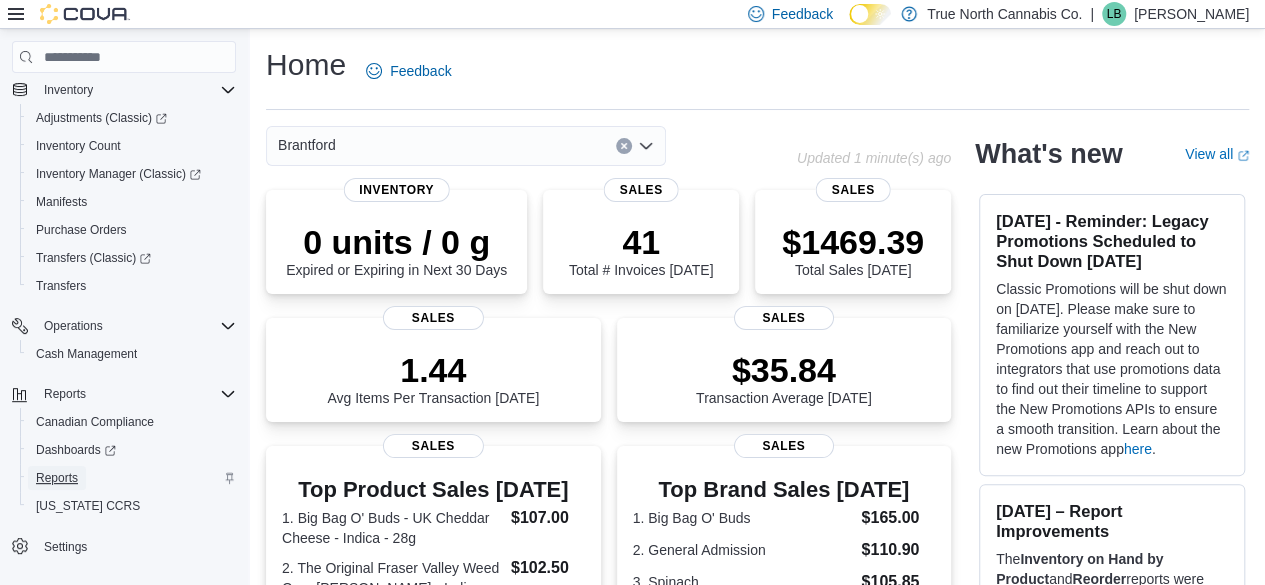 click on "Reports" at bounding box center (57, 478) 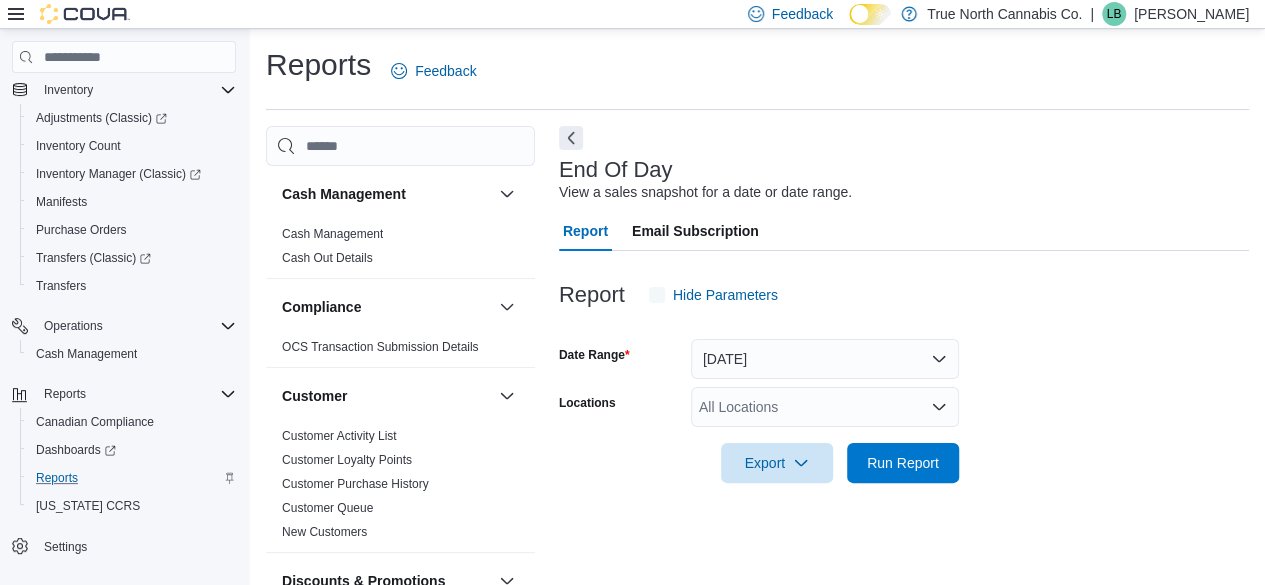 scroll, scrollTop: 36, scrollLeft: 0, axis: vertical 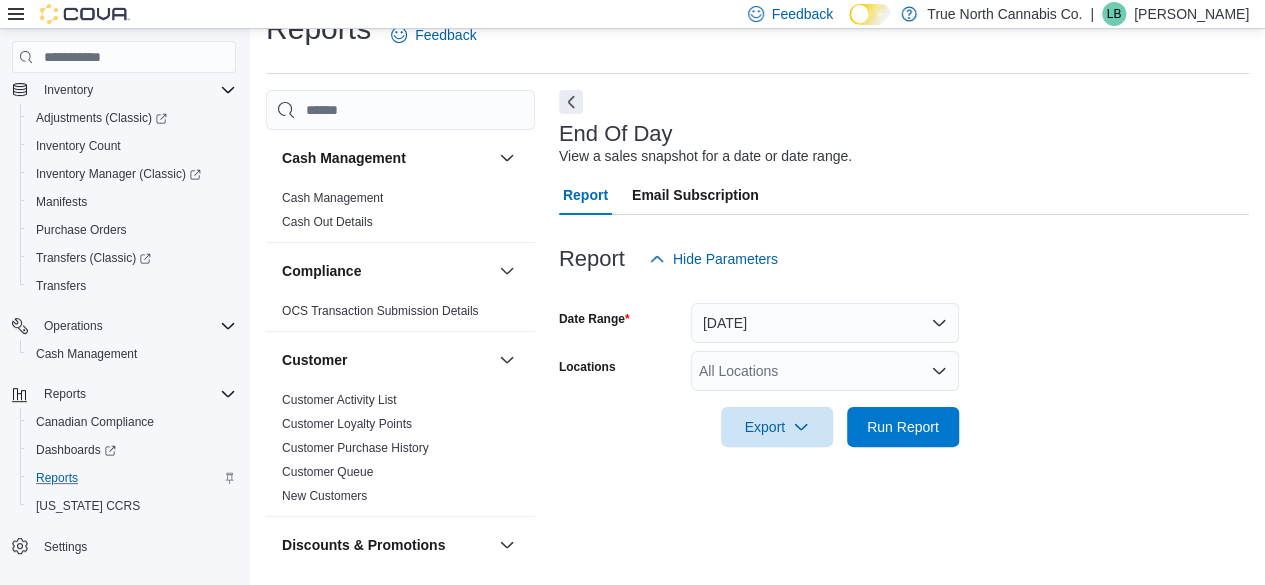 click on "All Locations" at bounding box center (825, 371) 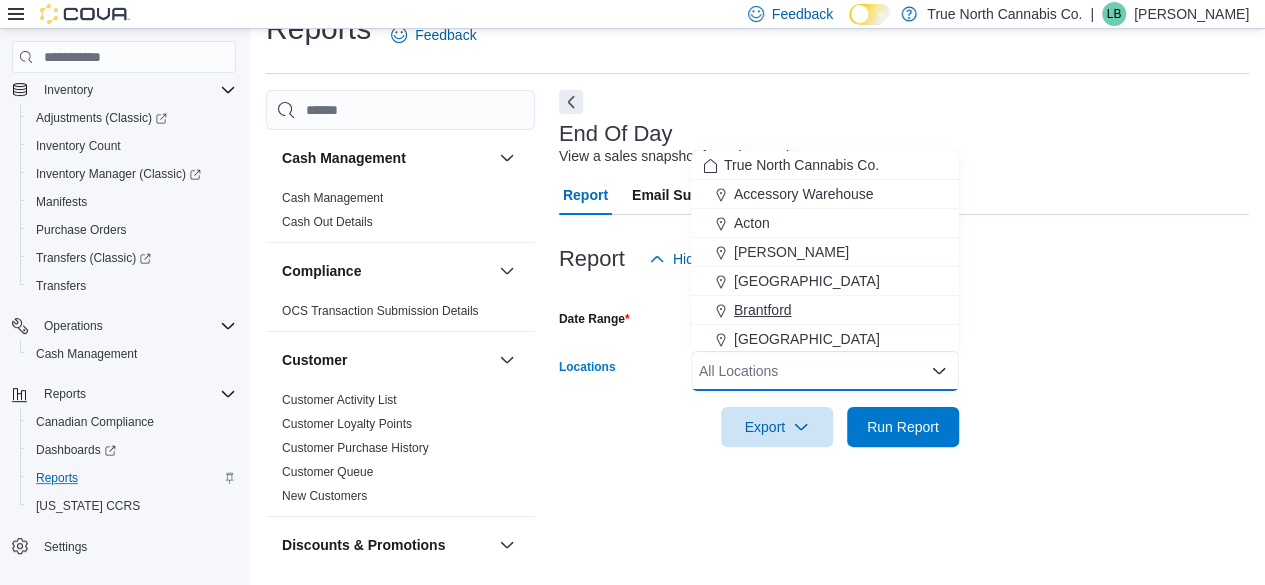click on "Brantford" at bounding box center (763, 310) 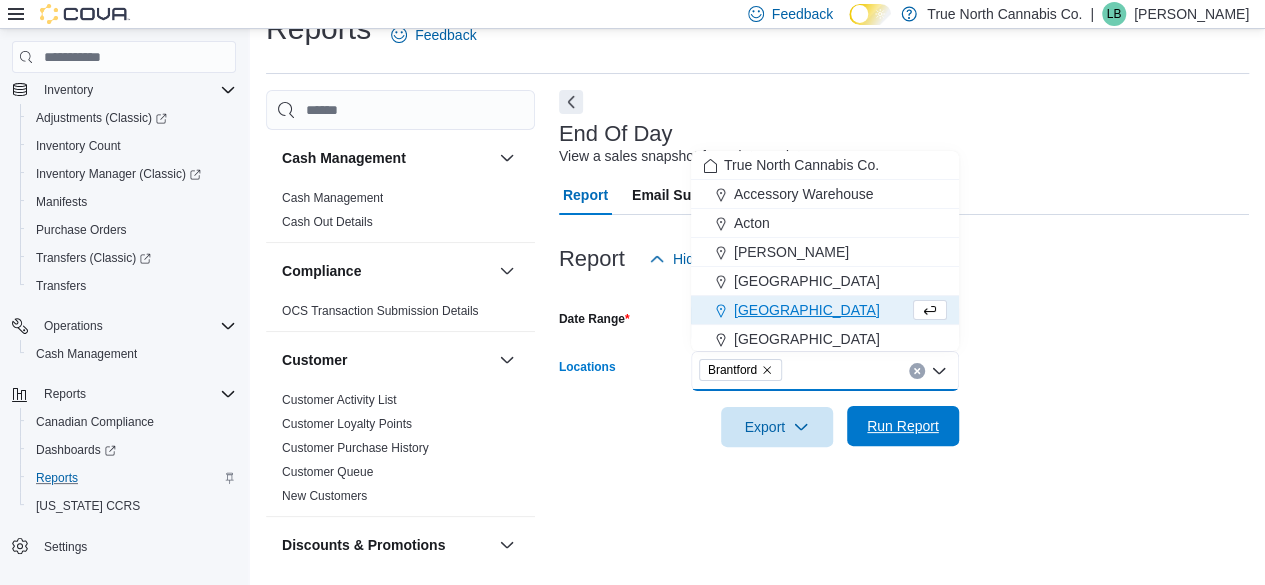 click on "Run Report" at bounding box center (903, 426) 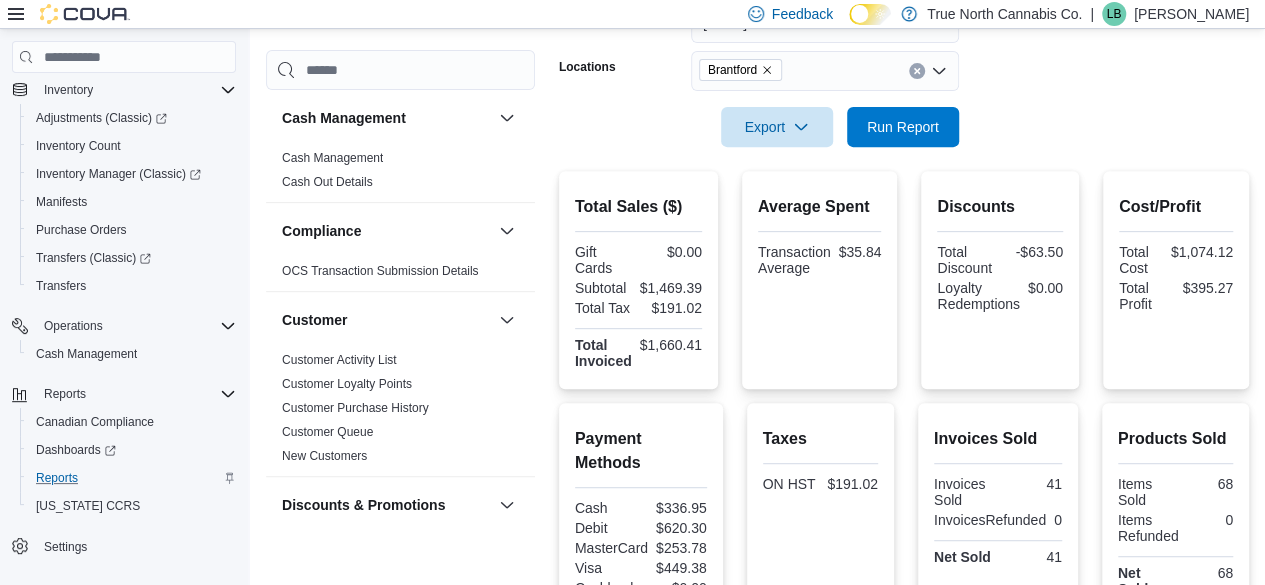 scroll, scrollTop: 622, scrollLeft: 0, axis: vertical 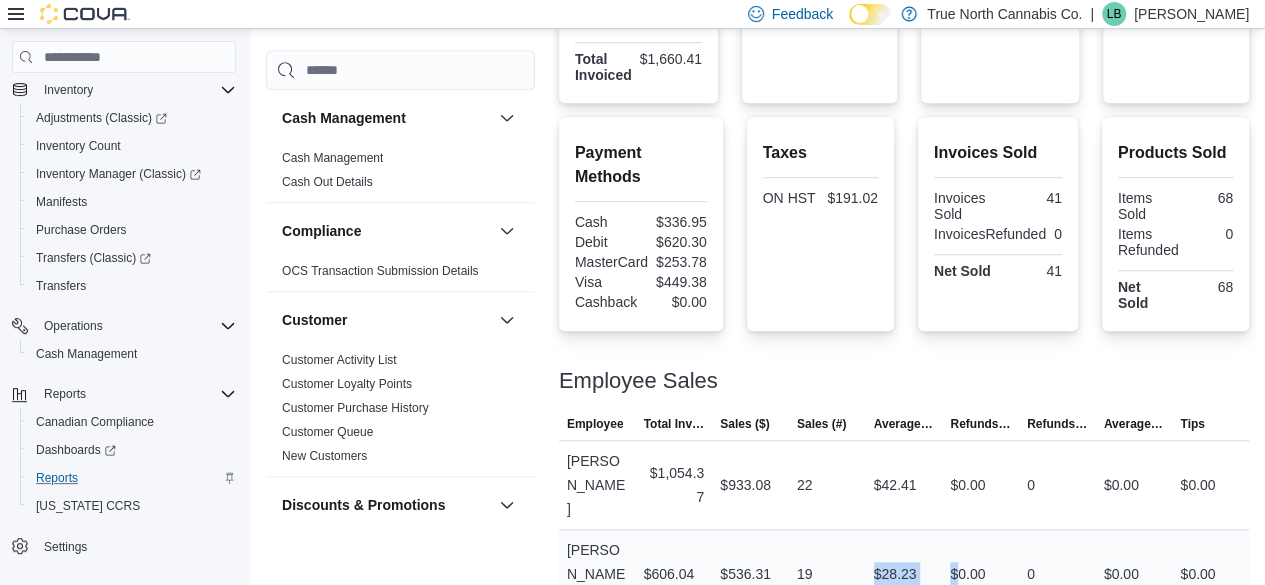 drag, startPoint x: 881, startPoint y: 542, endPoint x: 968, endPoint y: 541, distance: 87.005745 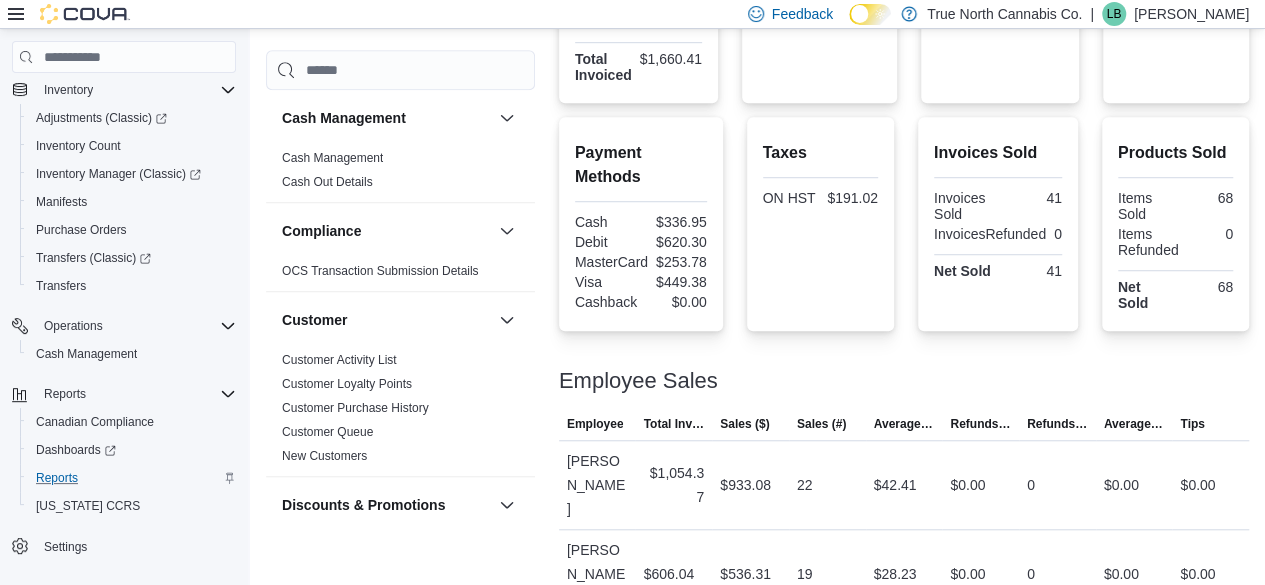 click on "Refunds (#)" at bounding box center [1057, 424] 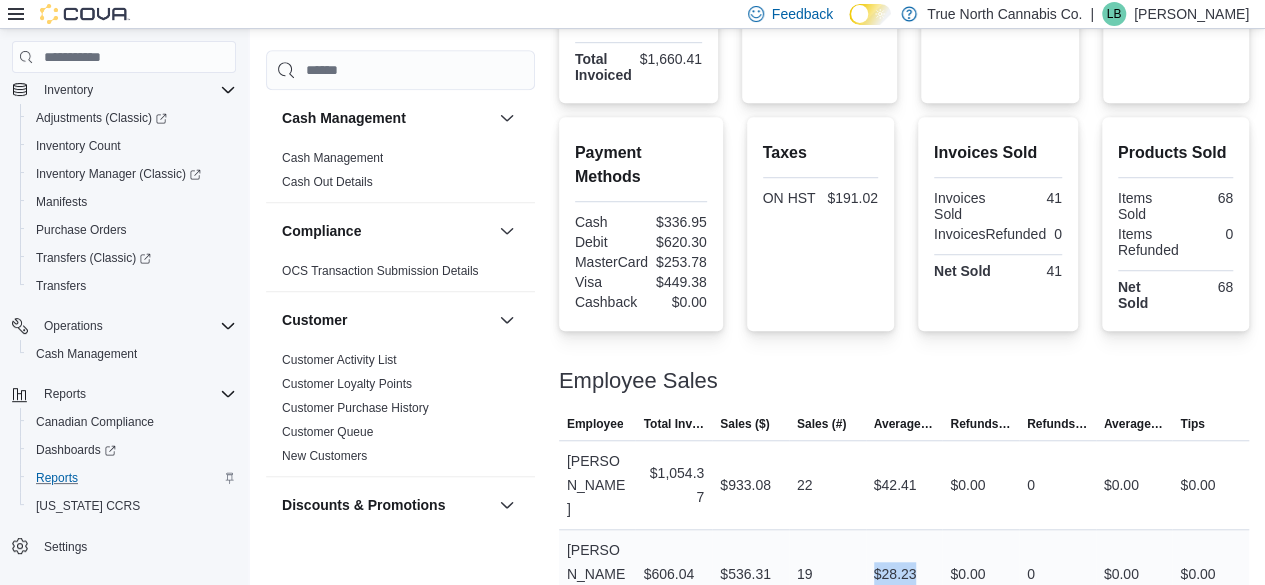 drag, startPoint x: 938, startPoint y: 535, endPoint x: 860, endPoint y: 539, distance: 78.10249 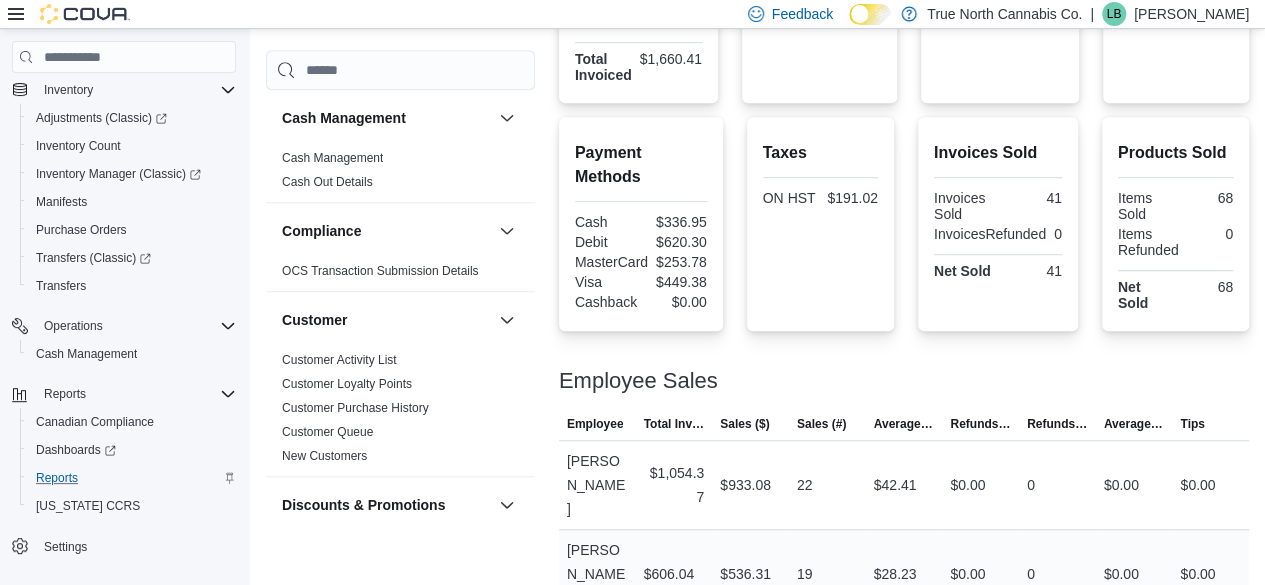 click on "Refunds ($) $0.00" at bounding box center (980, 574) 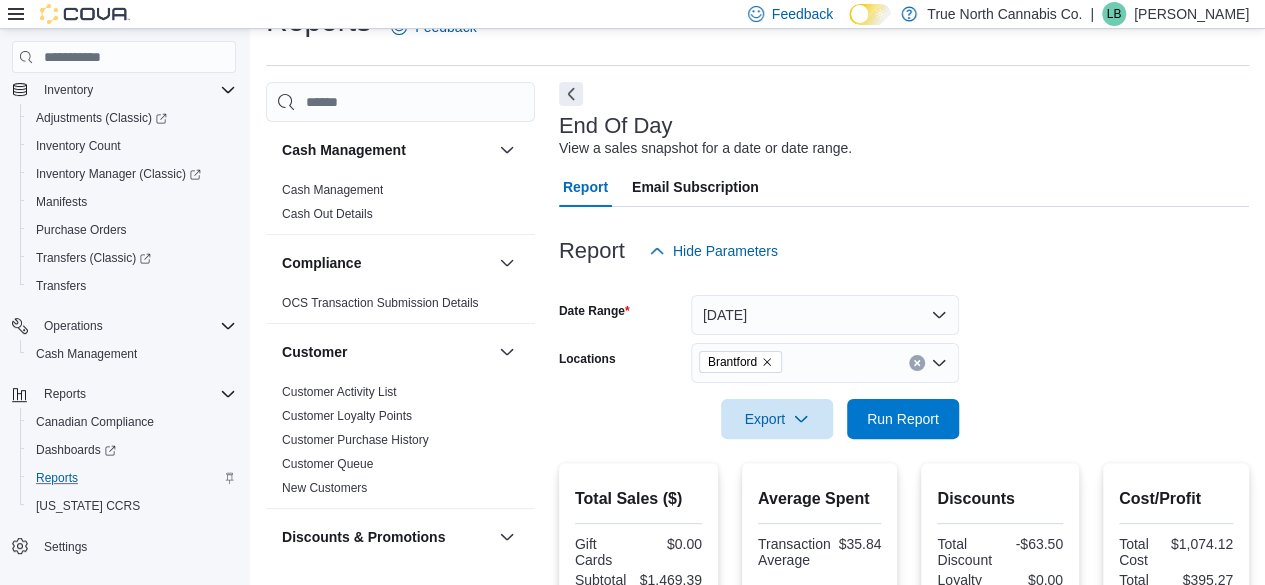 scroll, scrollTop: 0, scrollLeft: 0, axis: both 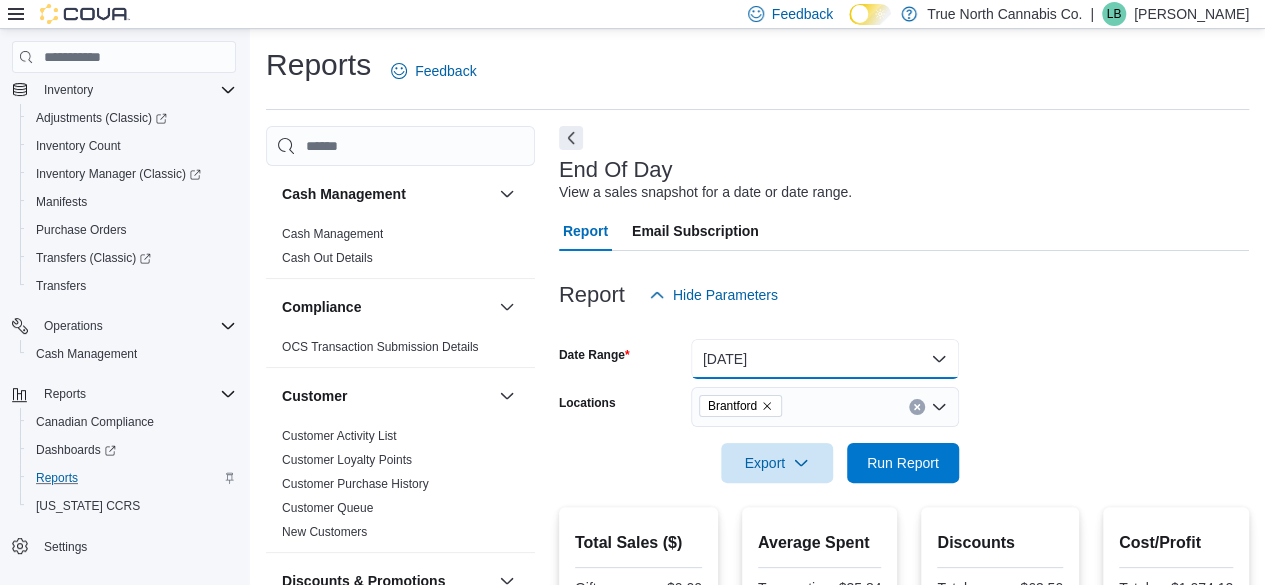 click on "Today" at bounding box center [825, 359] 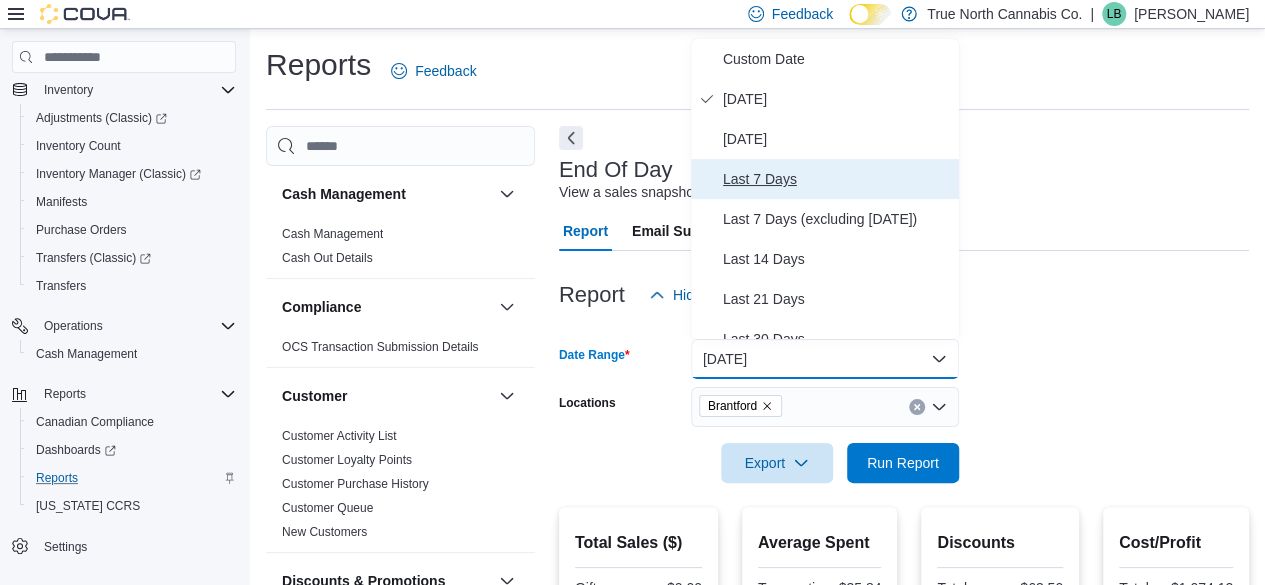 click on "Last 7 Days" at bounding box center [825, 179] 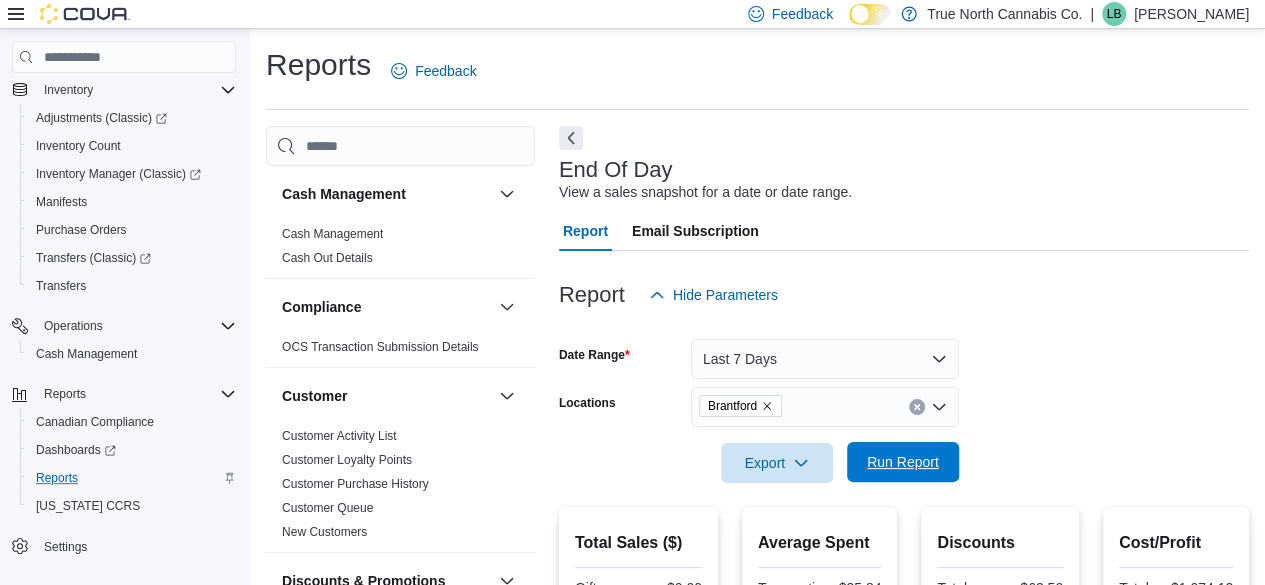 click on "Run Report" at bounding box center [903, 462] 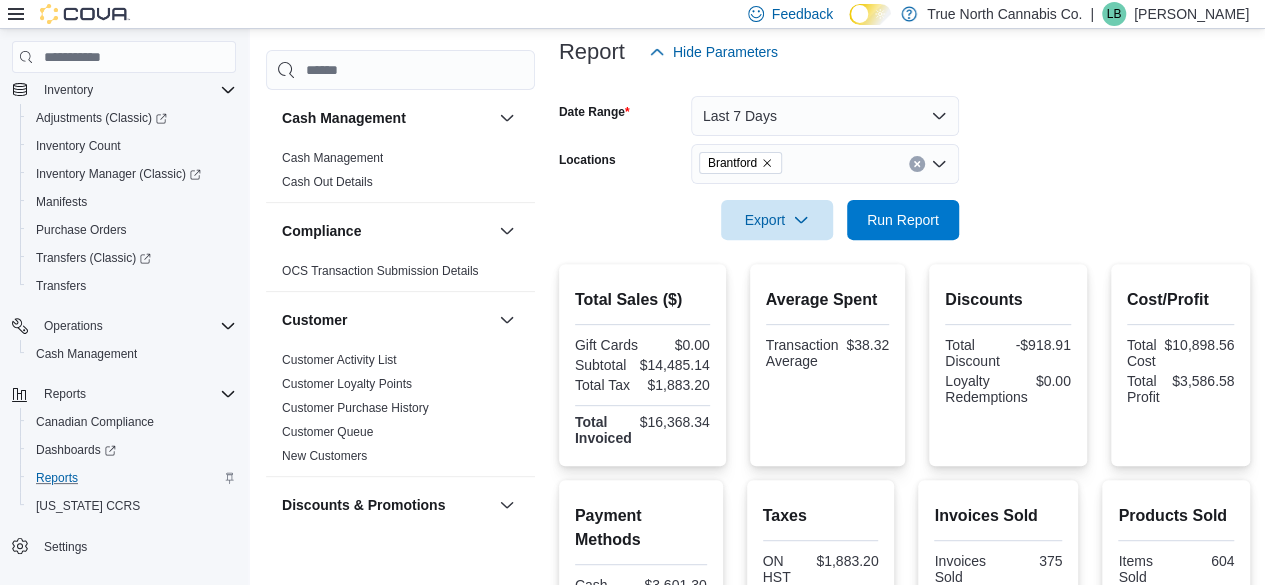 scroll, scrollTop: 0, scrollLeft: 0, axis: both 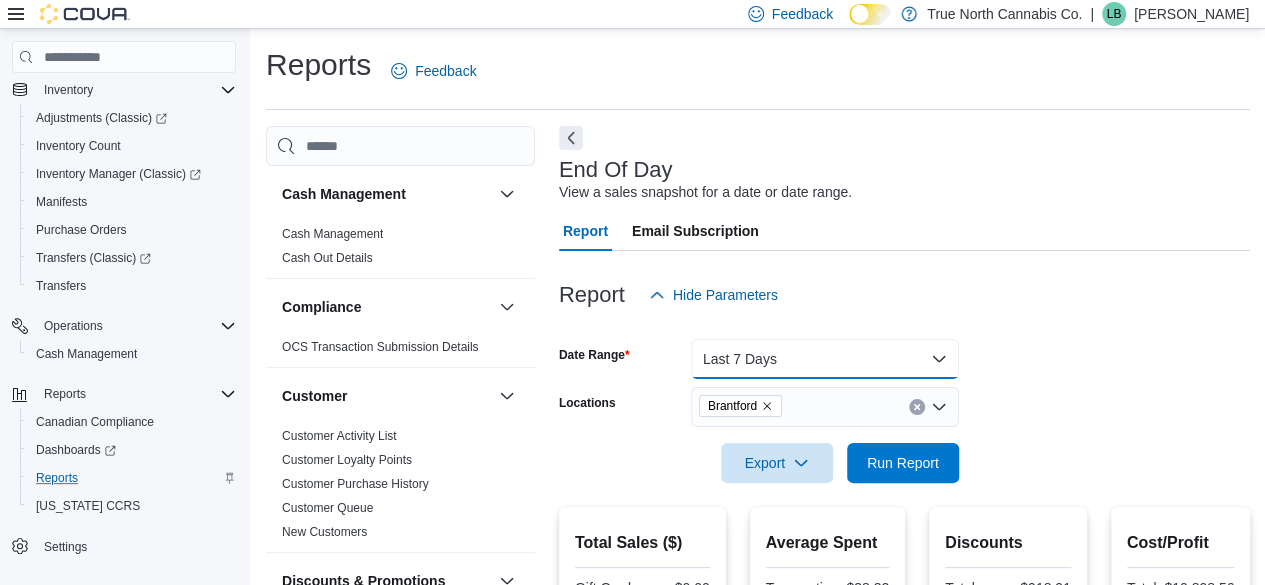 click on "Last 7 Days" at bounding box center [825, 359] 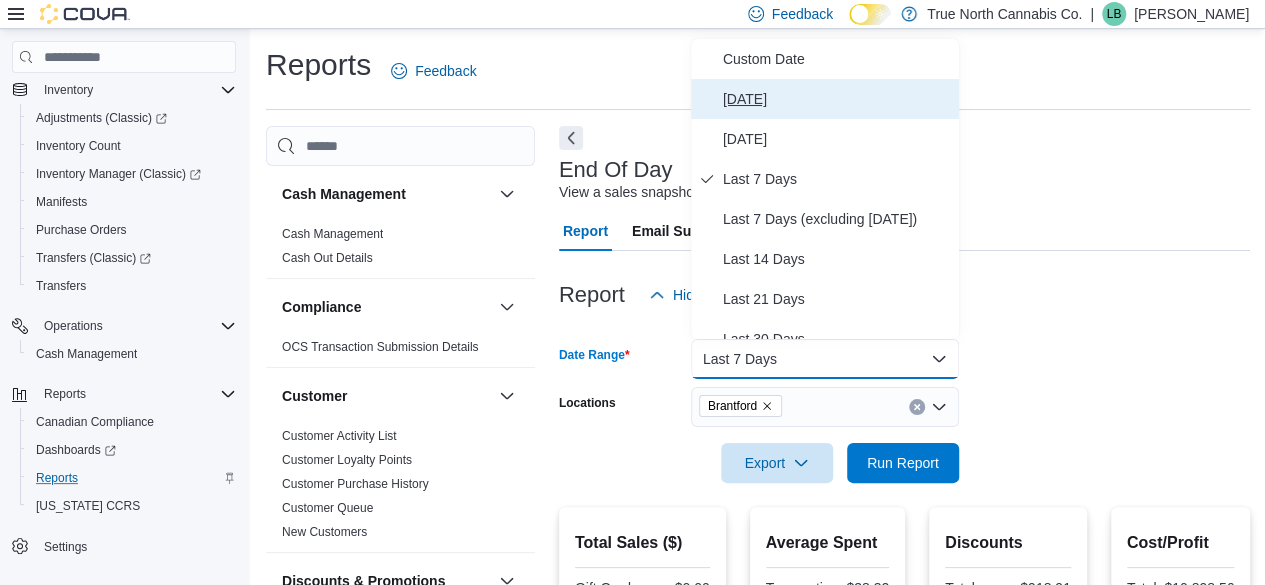 click on "Today" at bounding box center [837, 99] 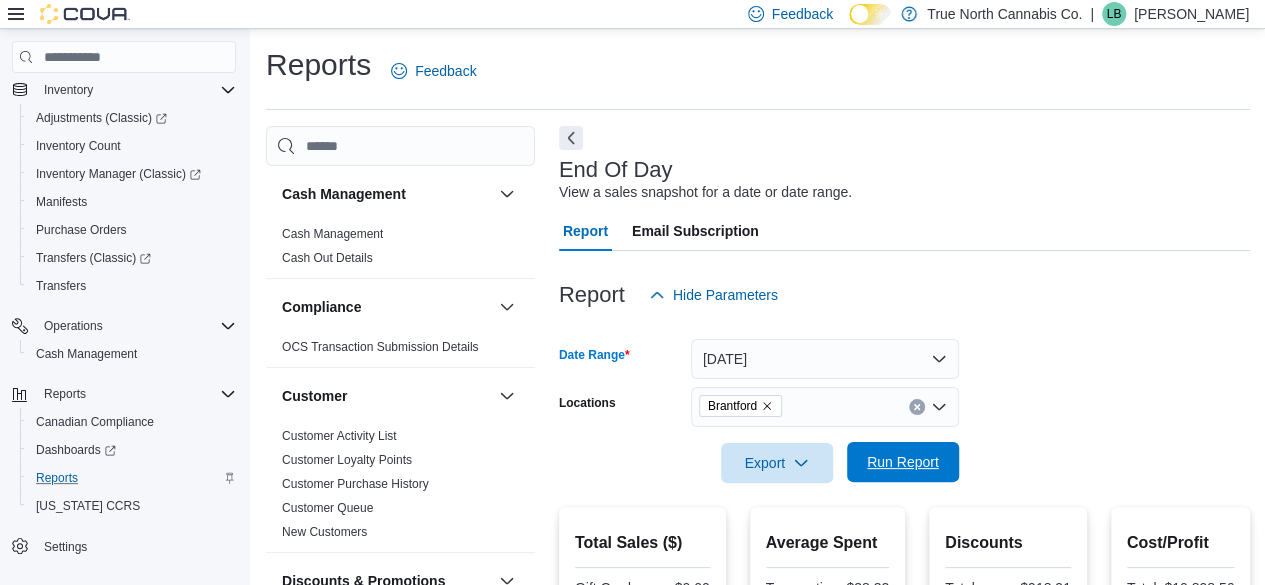 drag, startPoint x: 935, startPoint y: 481, endPoint x: 934, endPoint y: 464, distance: 17.029387 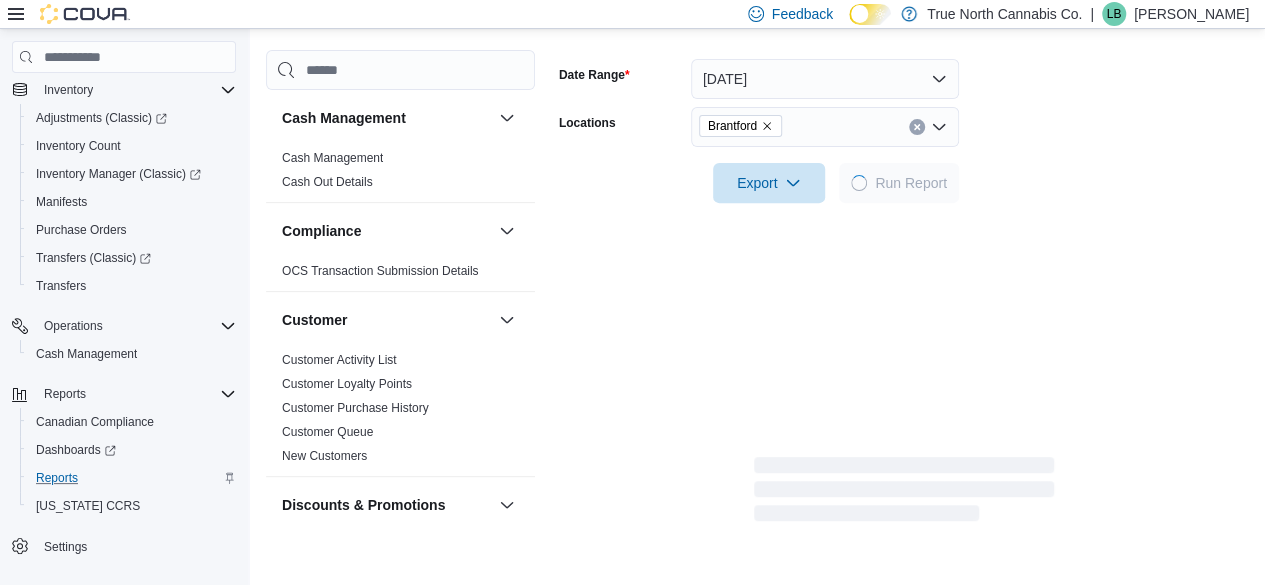 scroll, scrollTop: 400, scrollLeft: 0, axis: vertical 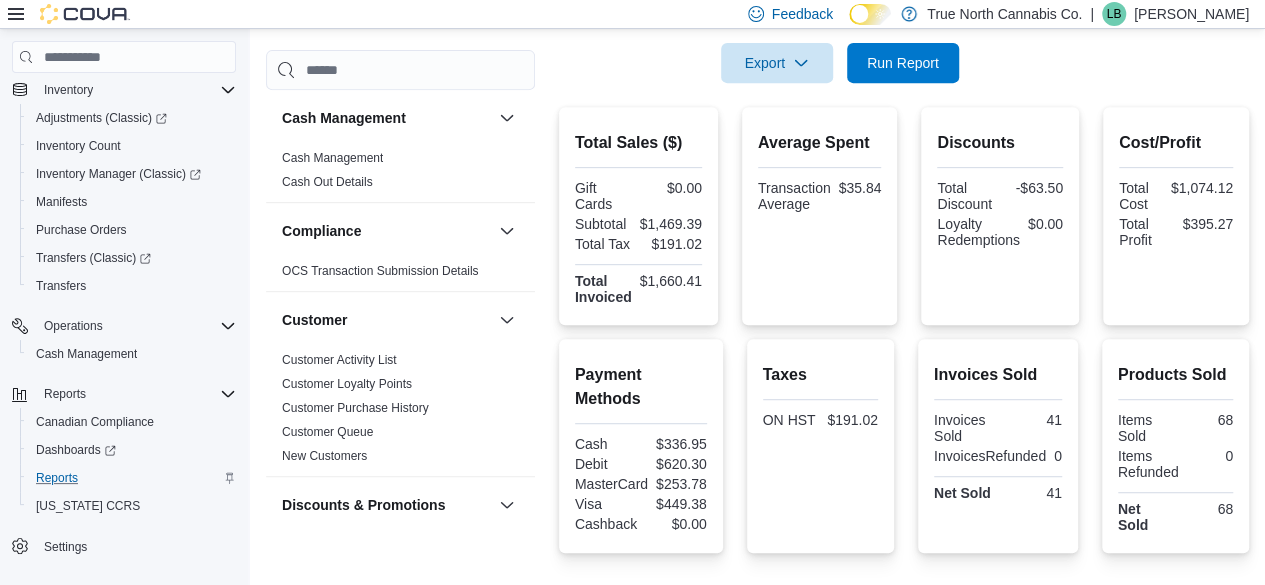 click at bounding box center [904, 95] 